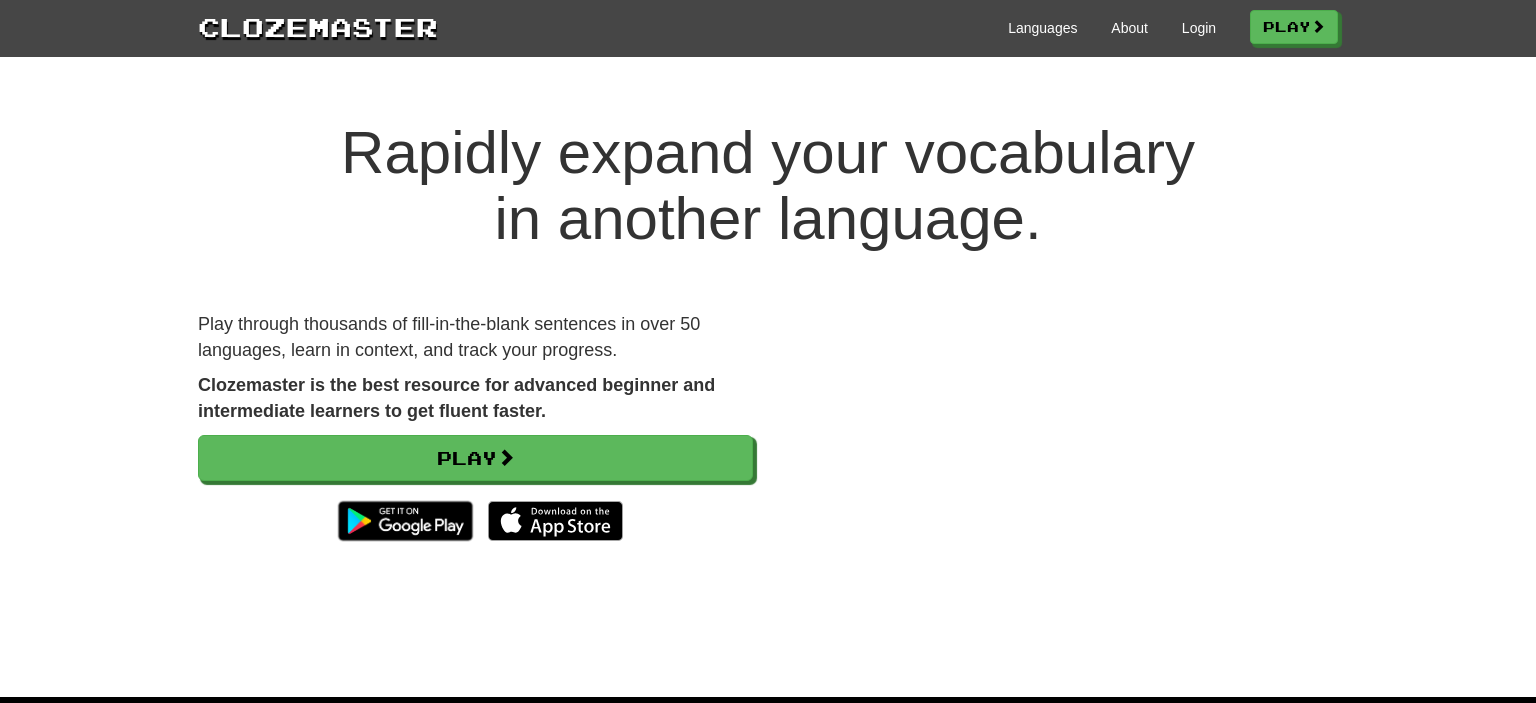 scroll, scrollTop: 0, scrollLeft: 0, axis: both 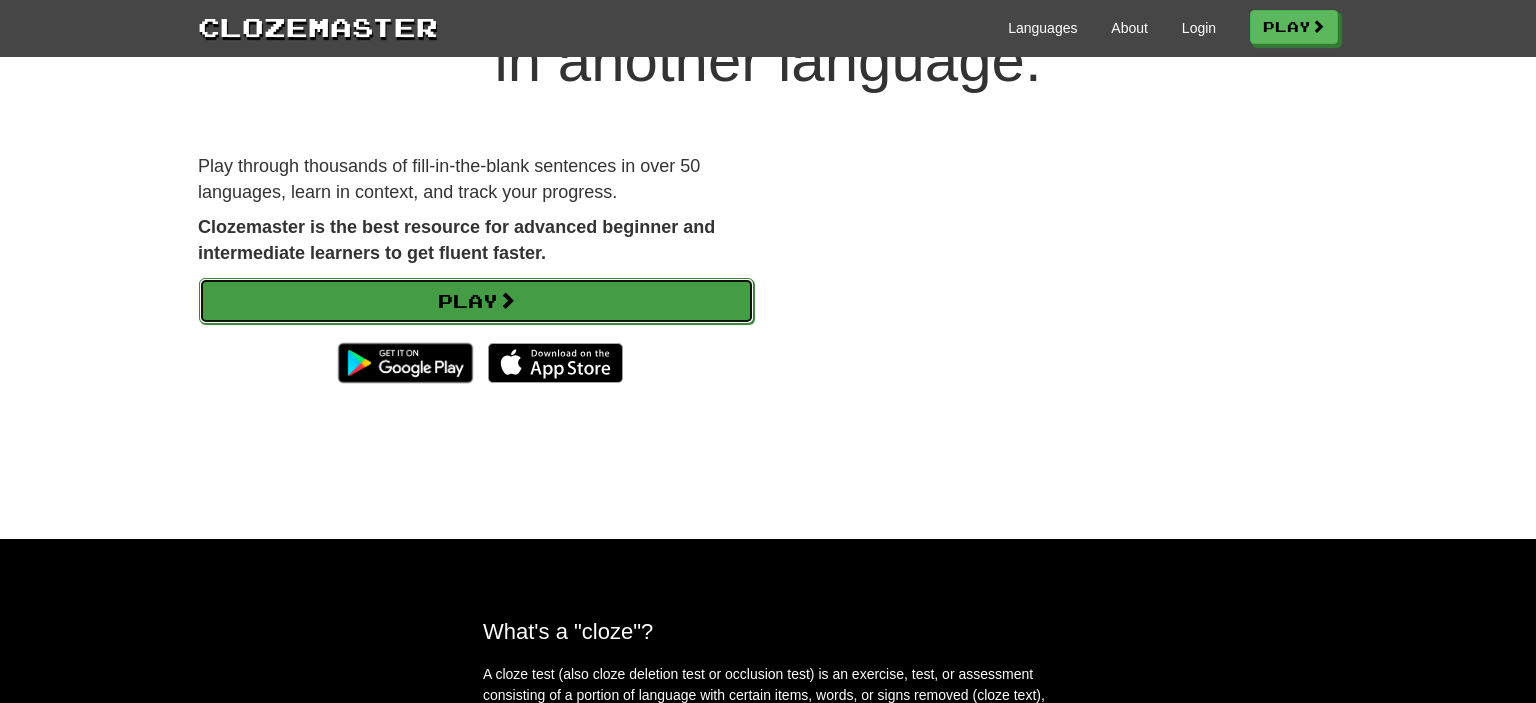 click on "Play" at bounding box center (476, 301) 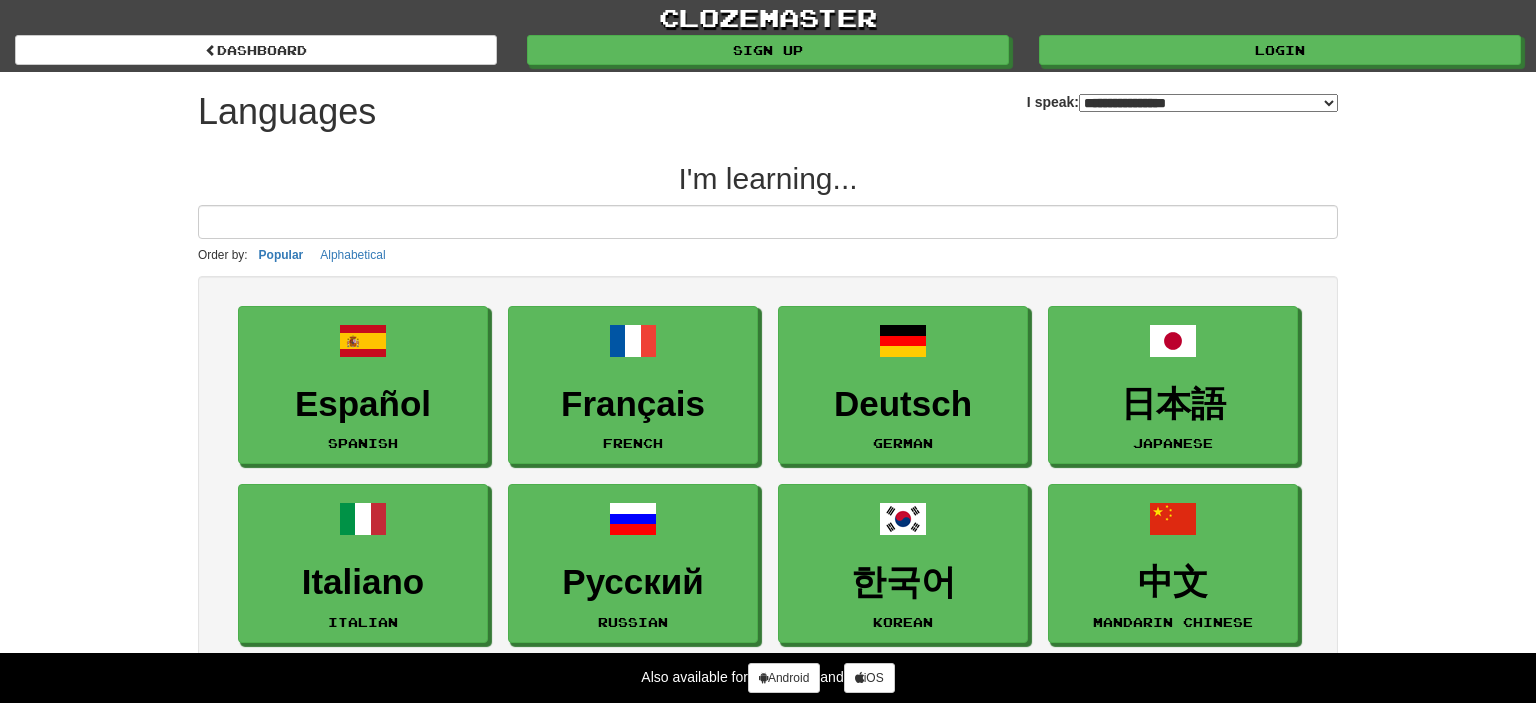 select on "*******" 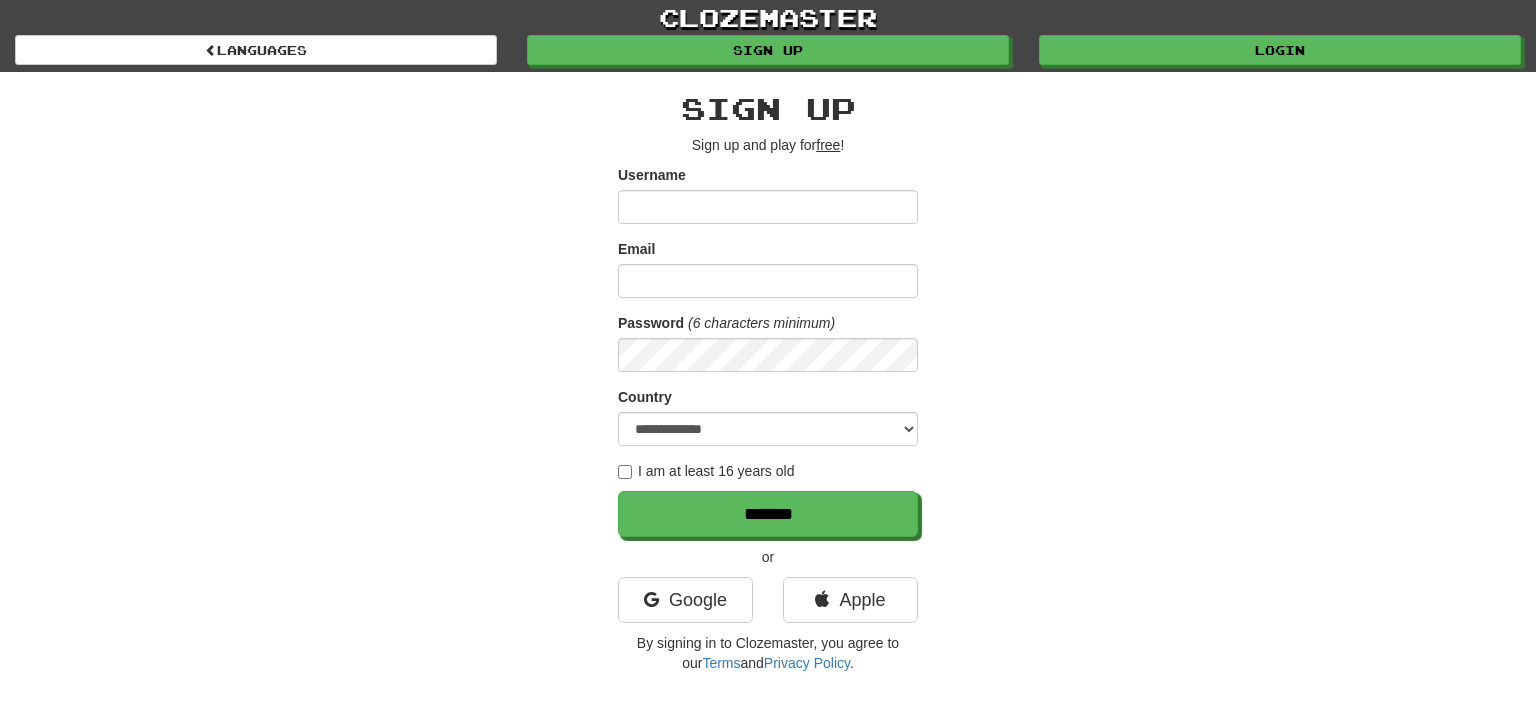 scroll, scrollTop: 0, scrollLeft: 0, axis: both 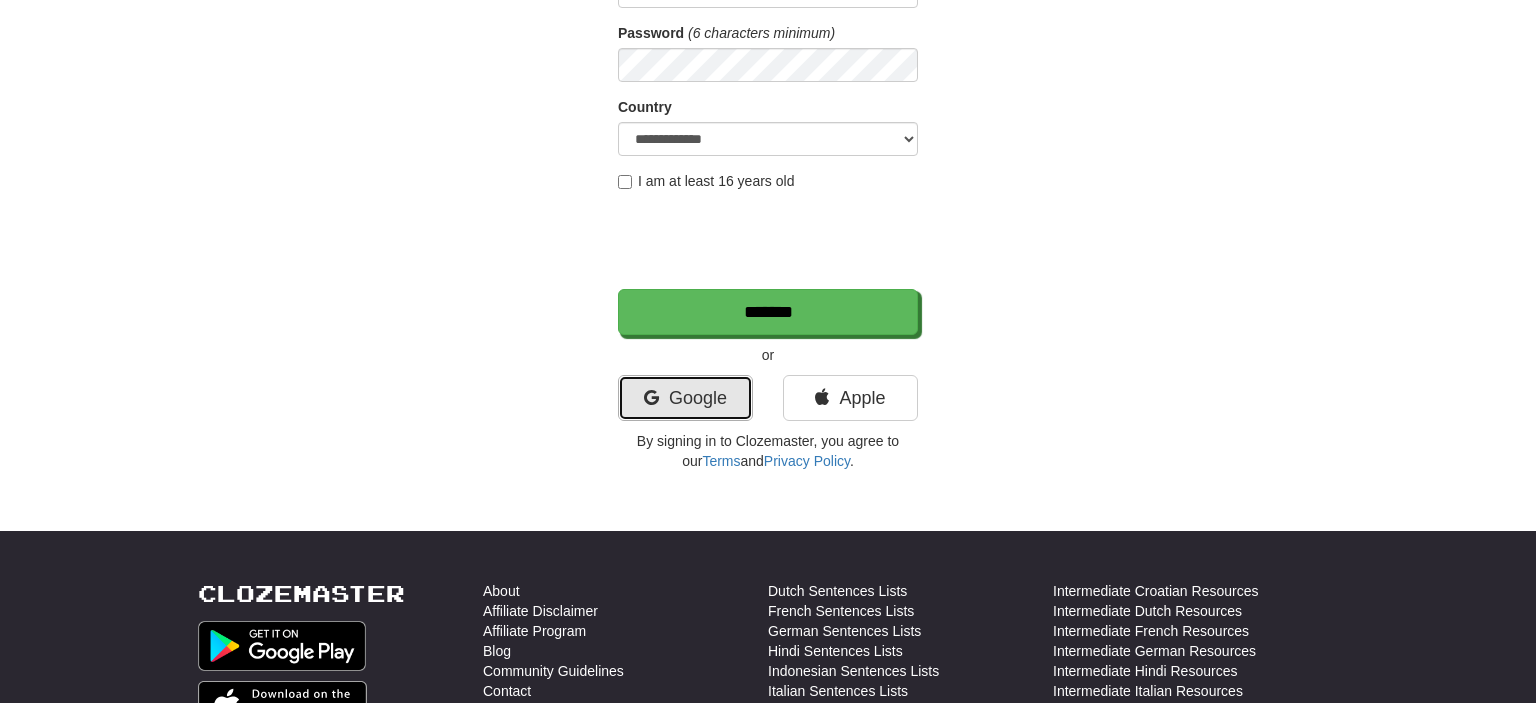 click on "Google" at bounding box center (685, 398) 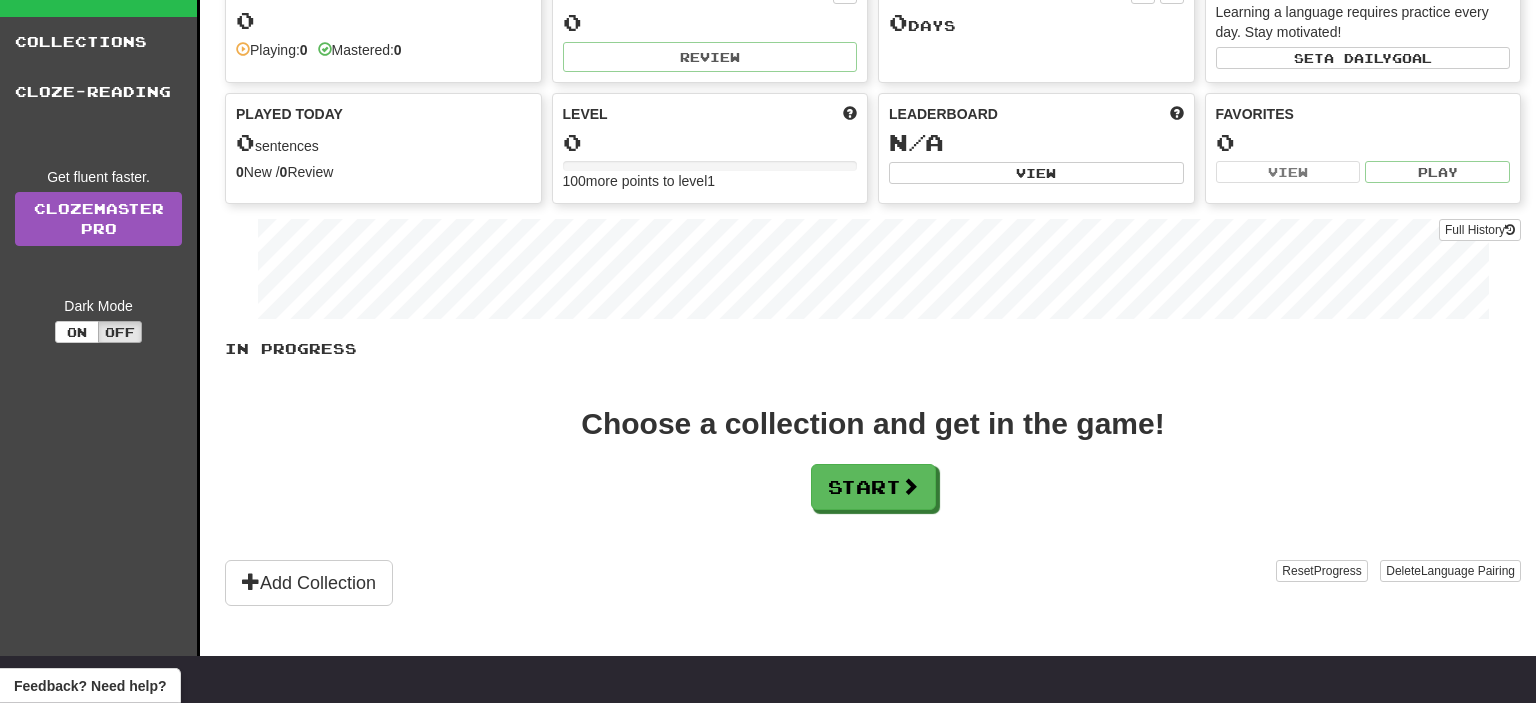 scroll, scrollTop: 132, scrollLeft: 0, axis: vertical 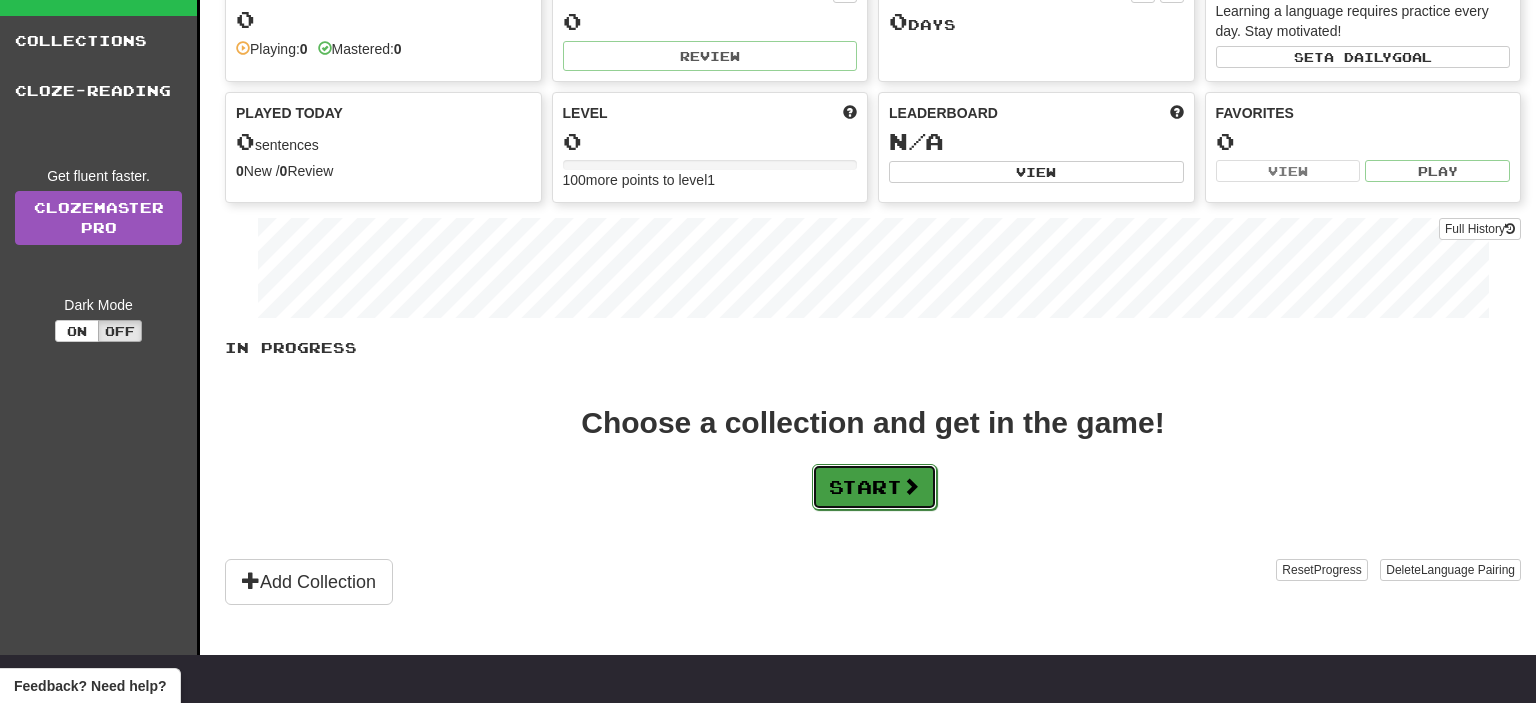 click on "Start" at bounding box center (874, 487) 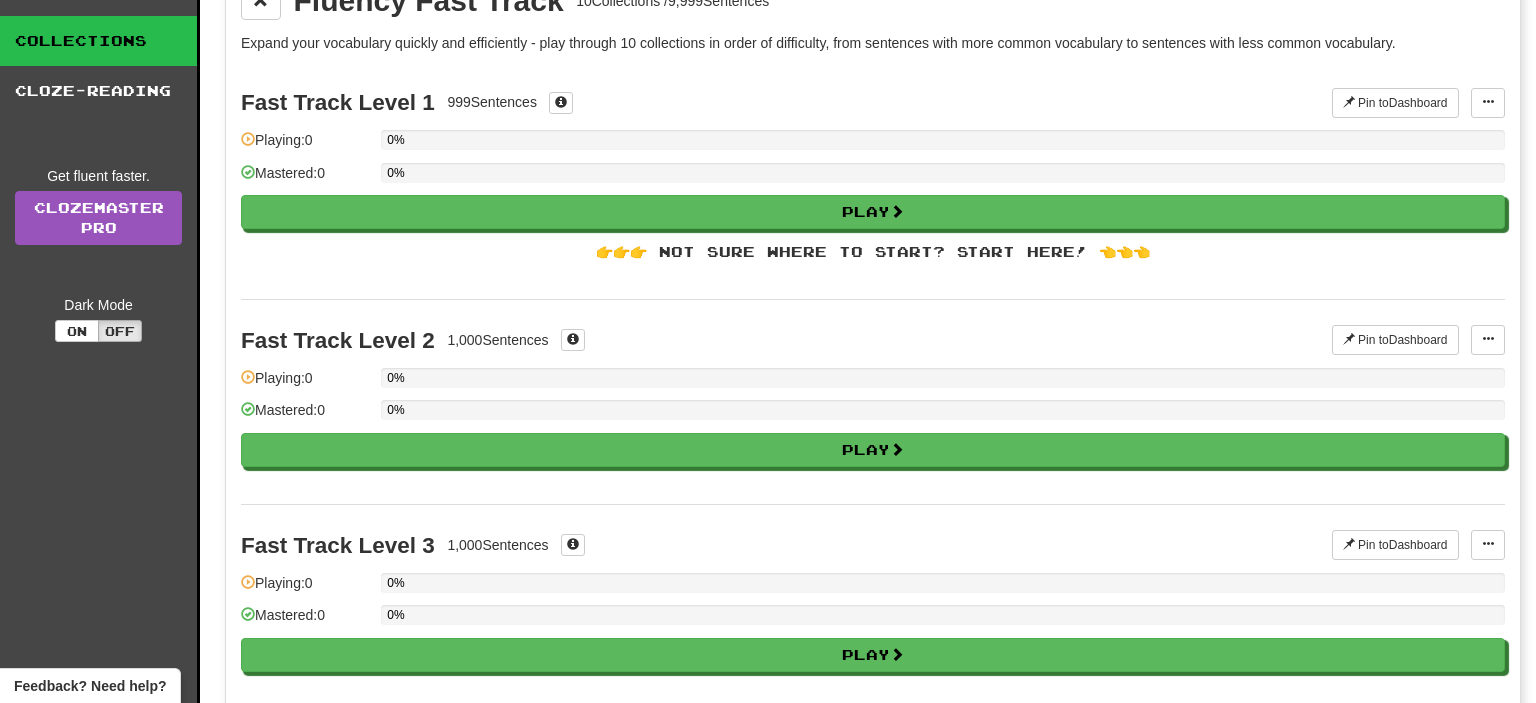 scroll, scrollTop: 0, scrollLeft: 0, axis: both 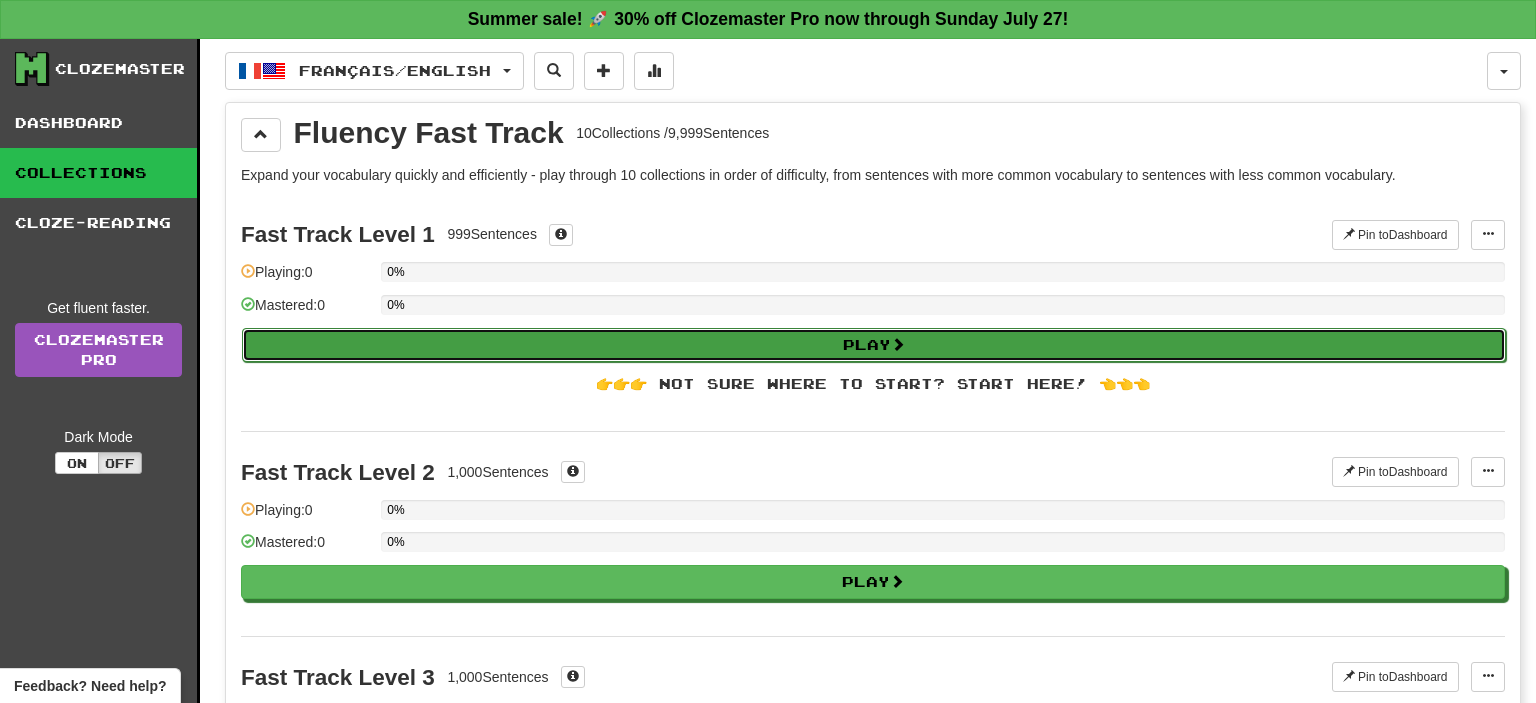 click on "Play" at bounding box center (874, 345) 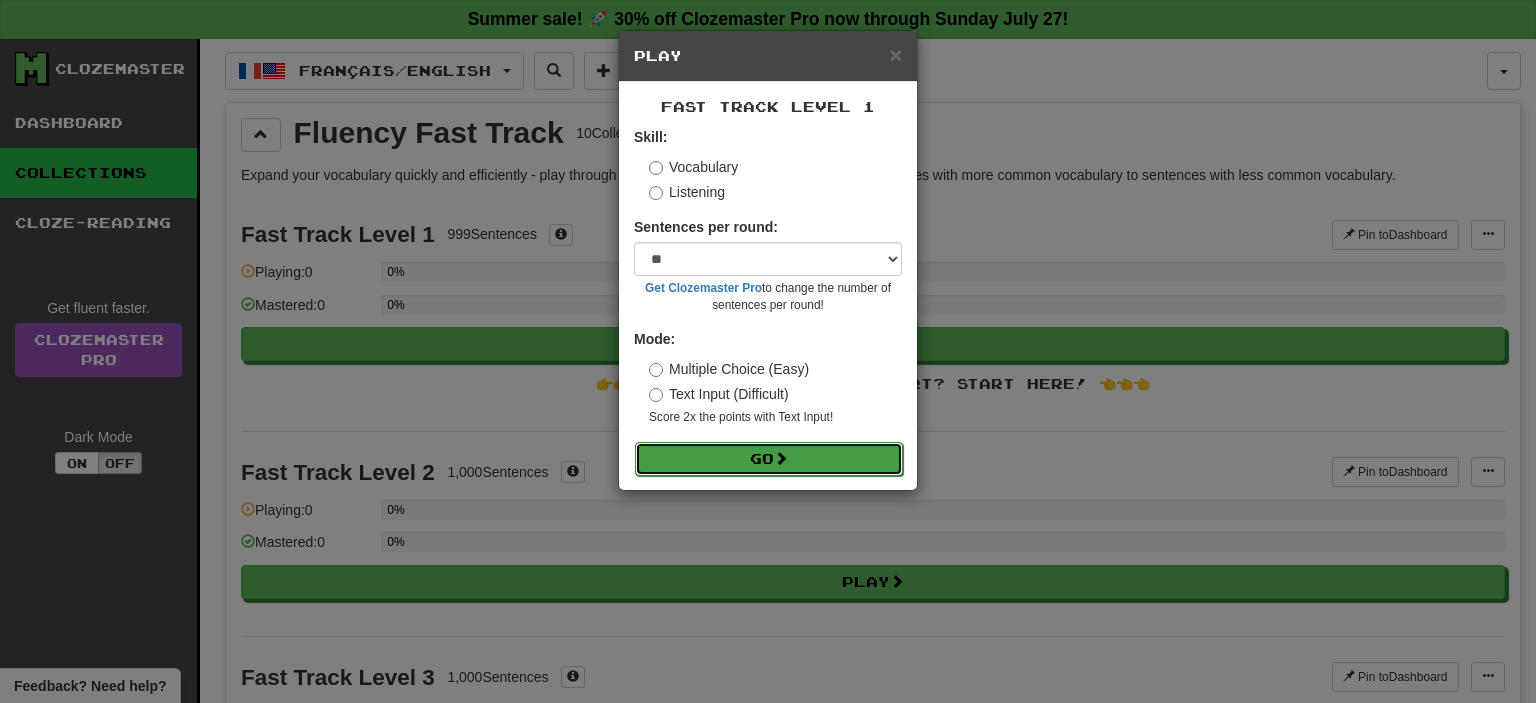 click on "Go" at bounding box center (769, 459) 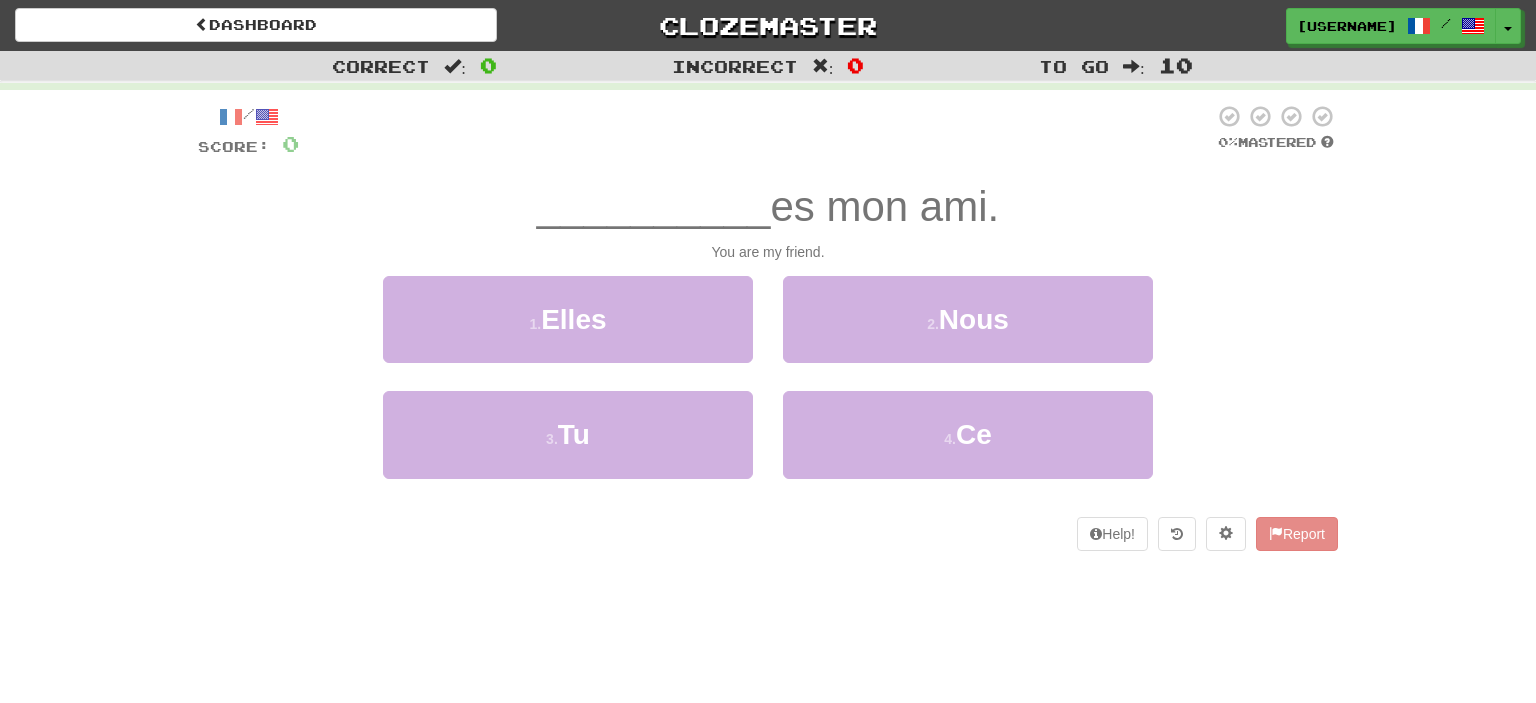 scroll, scrollTop: 0, scrollLeft: 0, axis: both 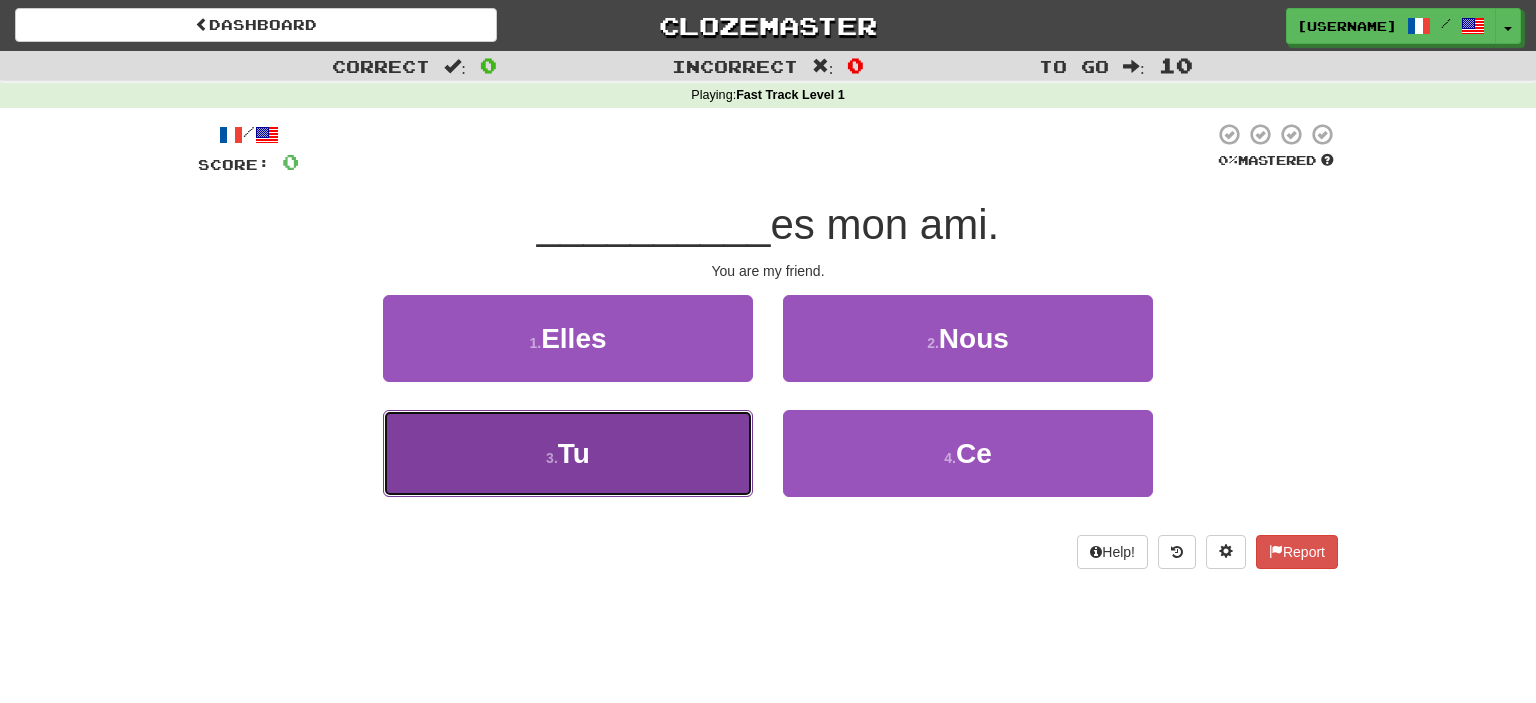 click on "3 .  Tu" at bounding box center [568, 453] 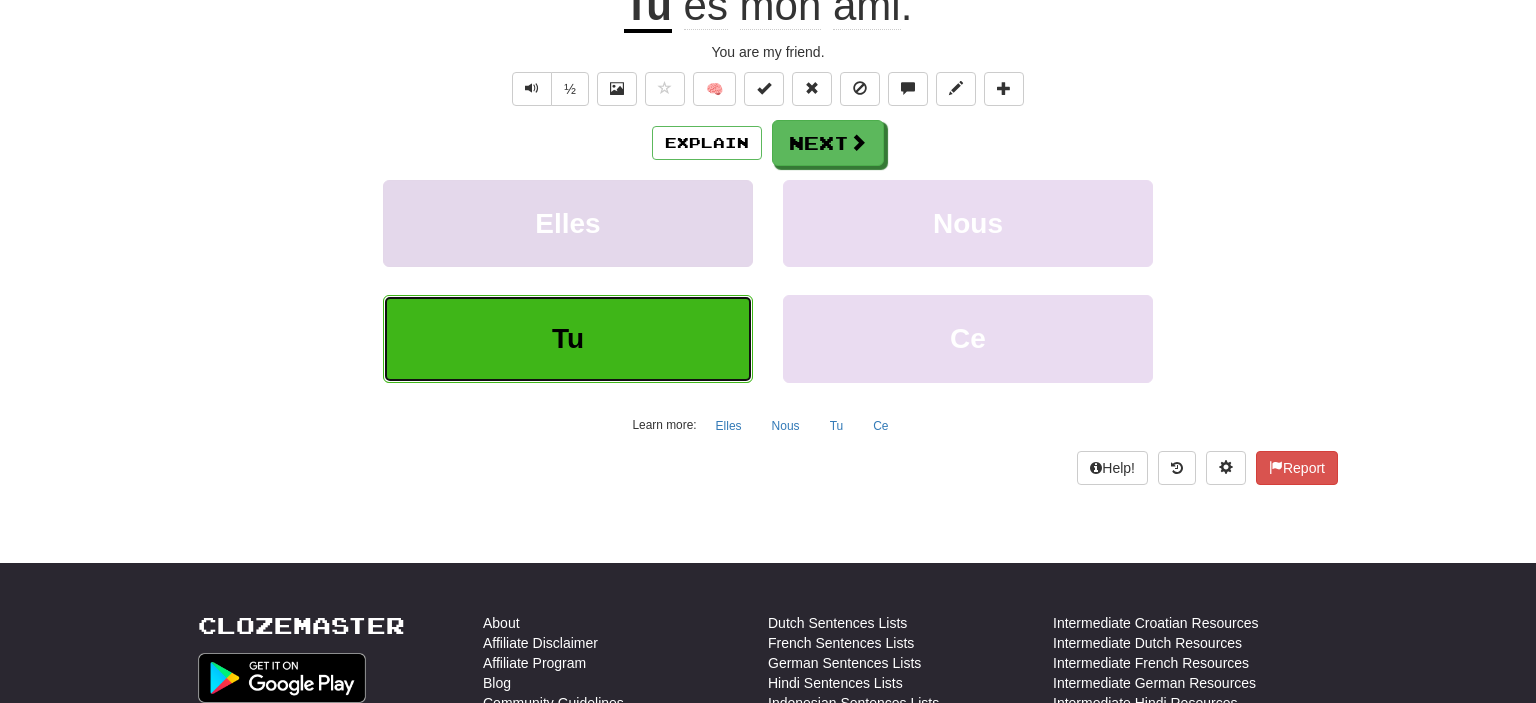 scroll, scrollTop: 237, scrollLeft: 0, axis: vertical 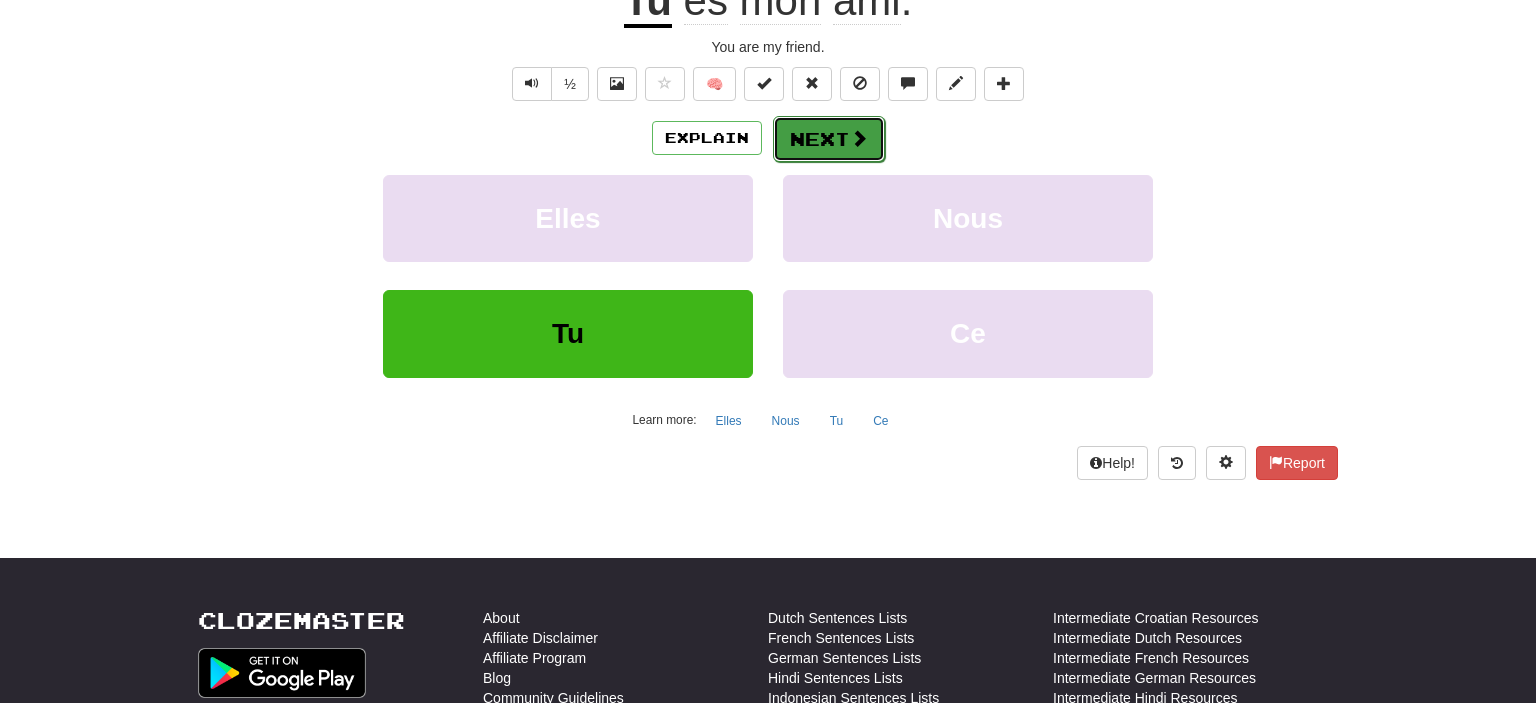 click on "Next" at bounding box center (829, 139) 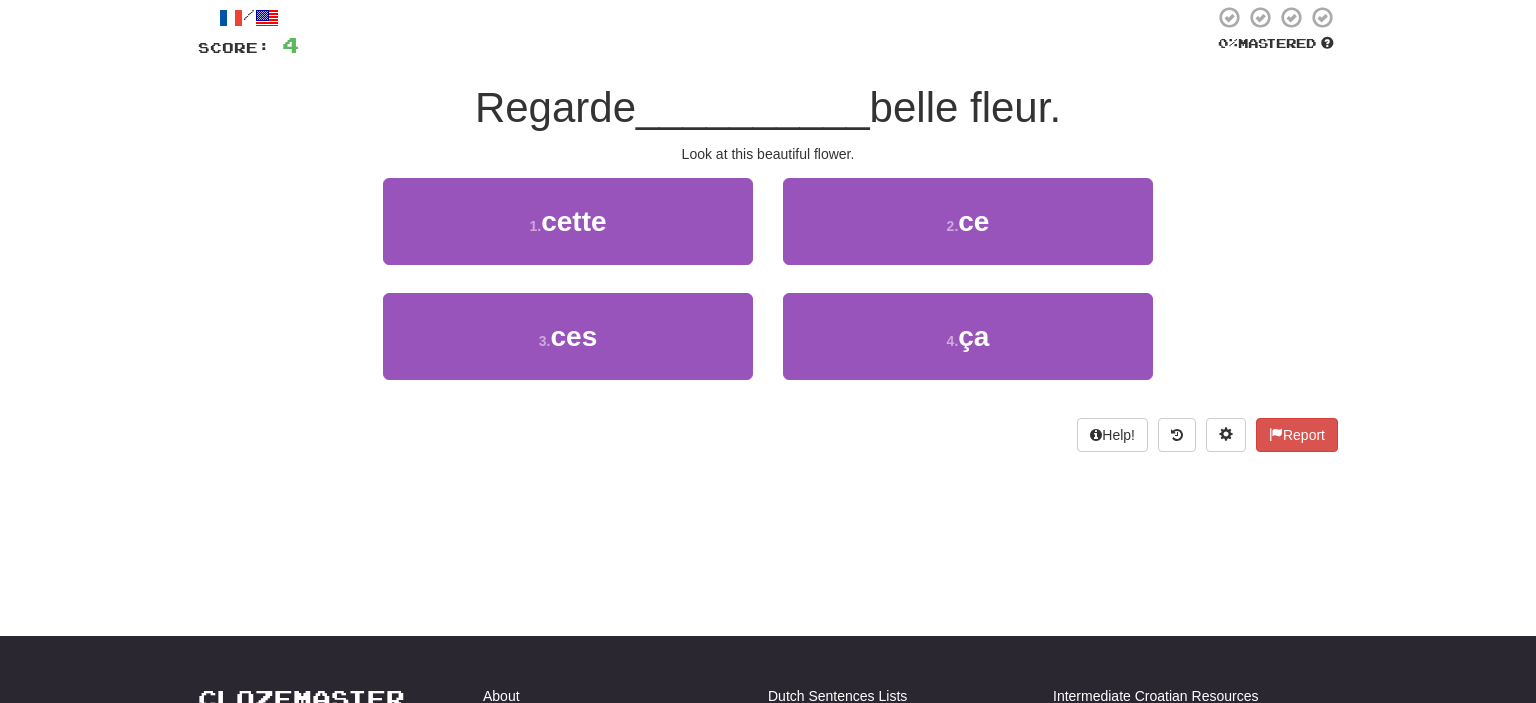 scroll, scrollTop: 40, scrollLeft: 0, axis: vertical 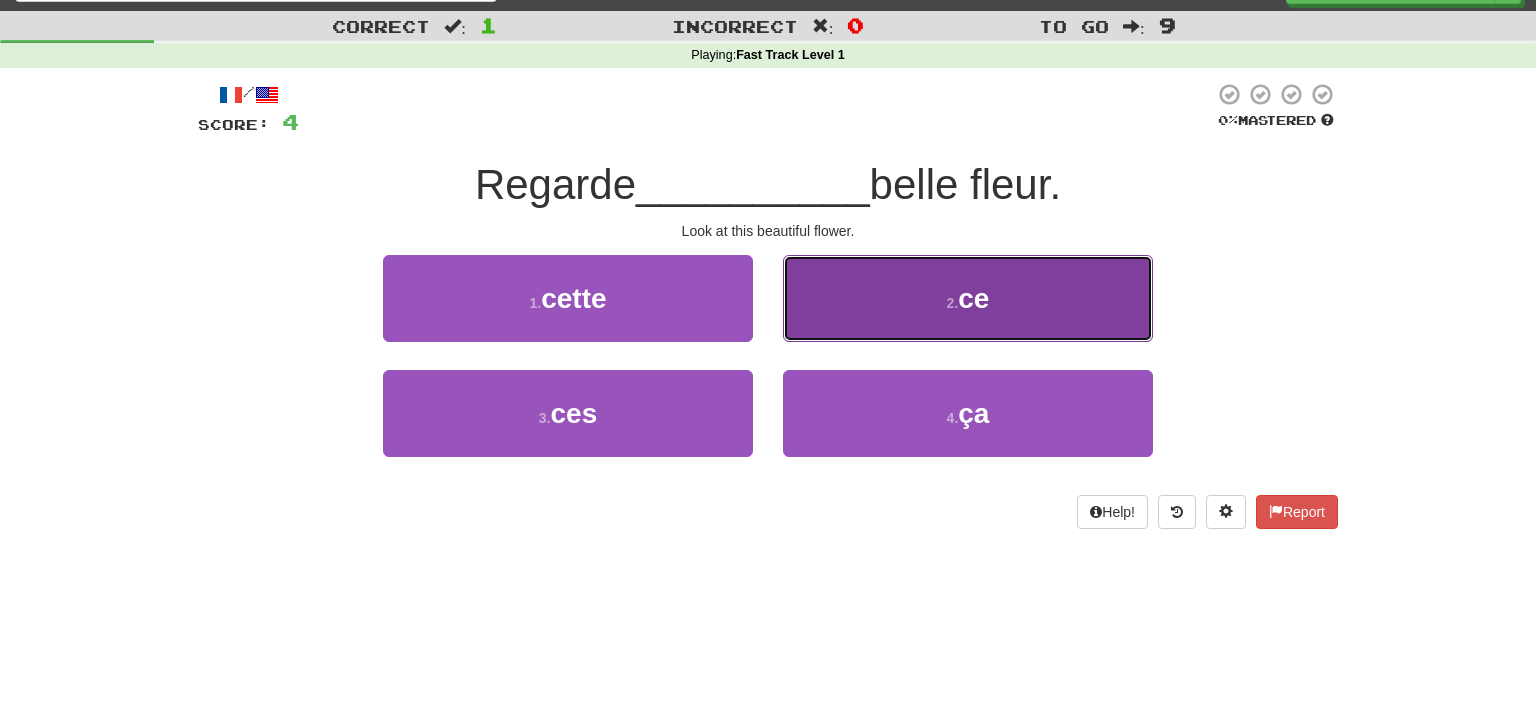 click on "2 ." at bounding box center (953, 303) 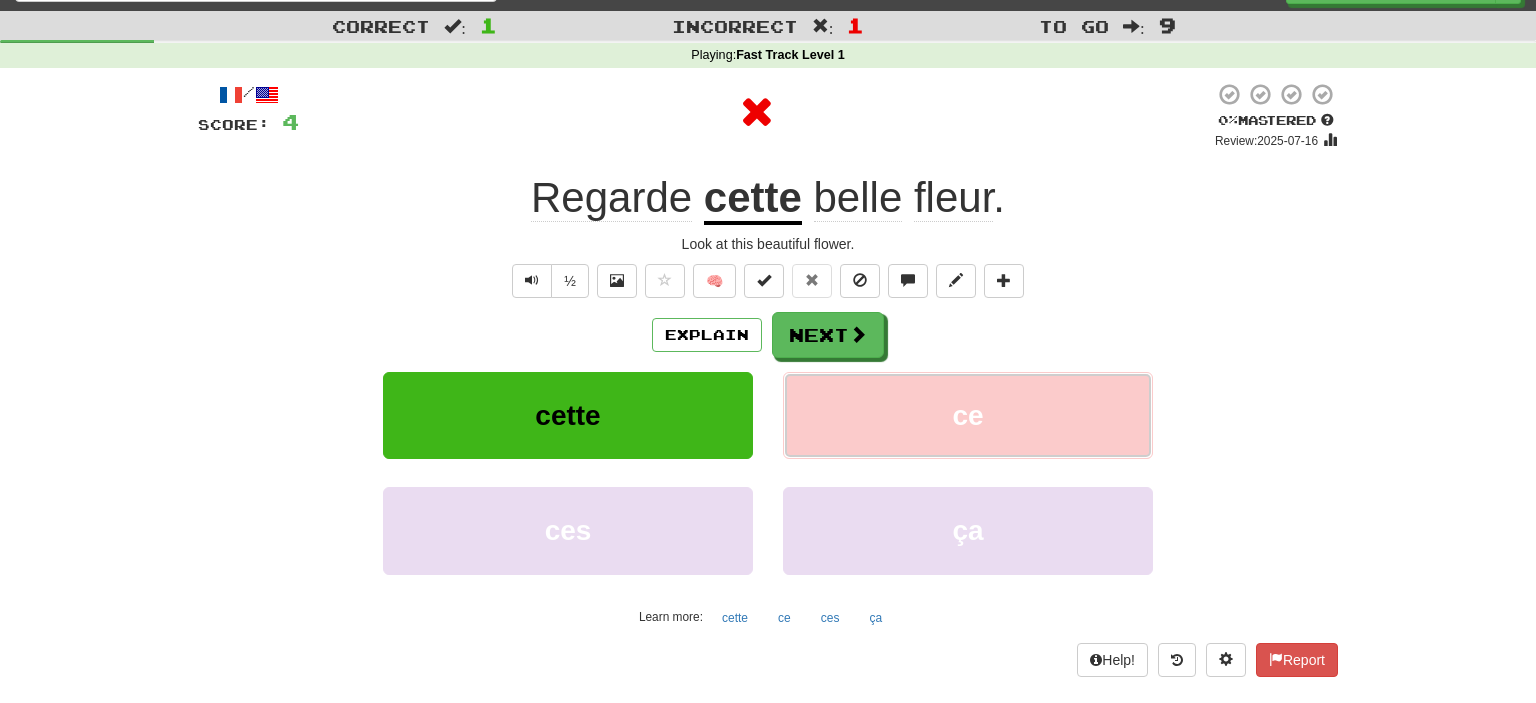 scroll, scrollTop: 172, scrollLeft: 0, axis: vertical 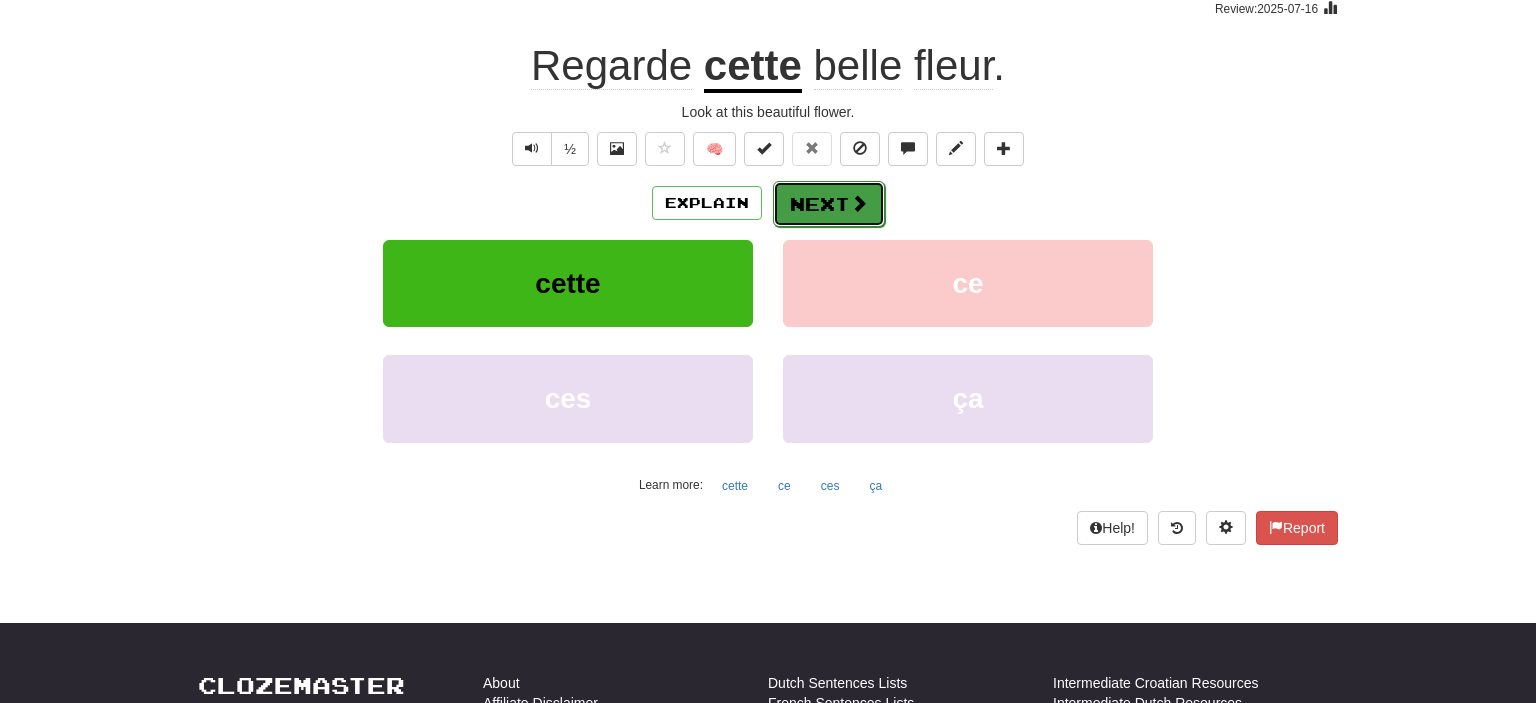 click on "Next" at bounding box center (829, 204) 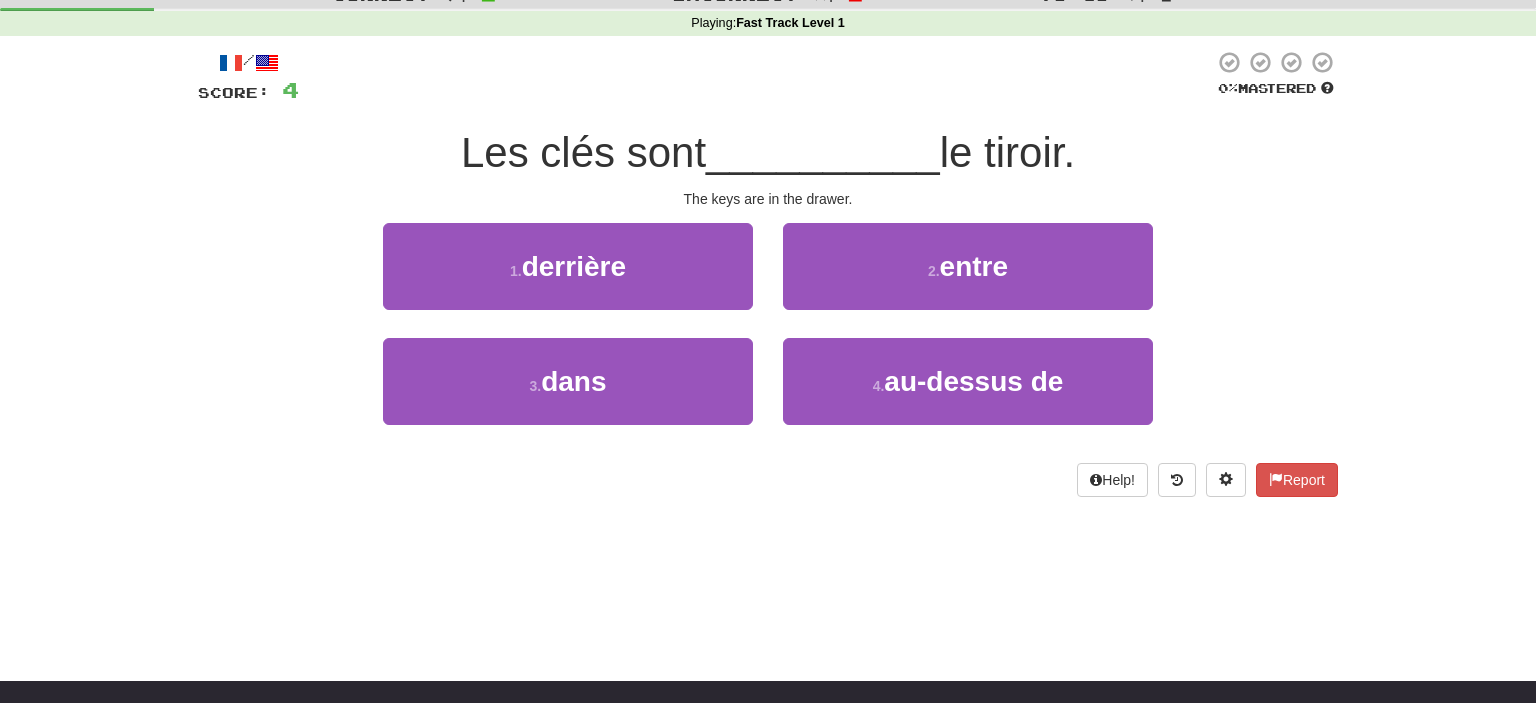scroll, scrollTop: 66, scrollLeft: 0, axis: vertical 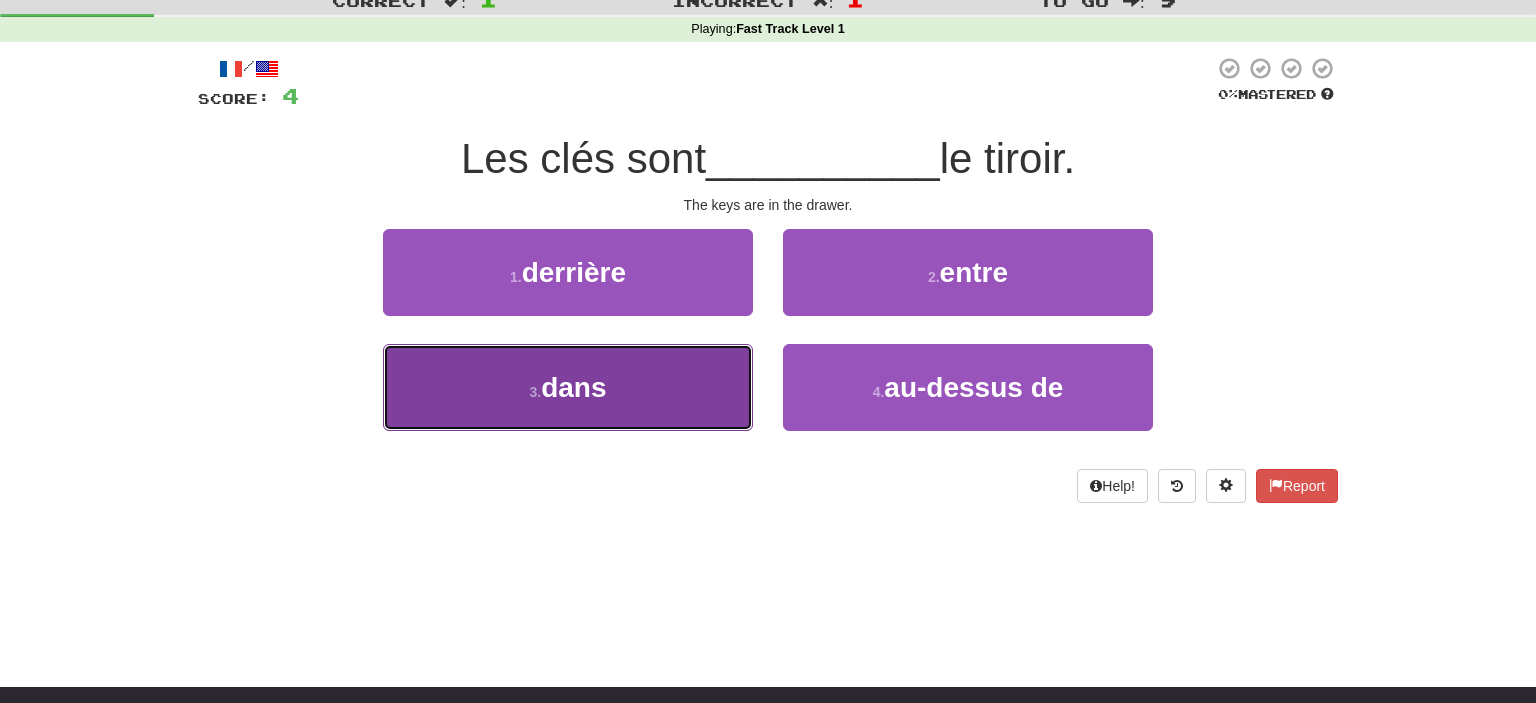 click on "3 .  dans" at bounding box center [568, 387] 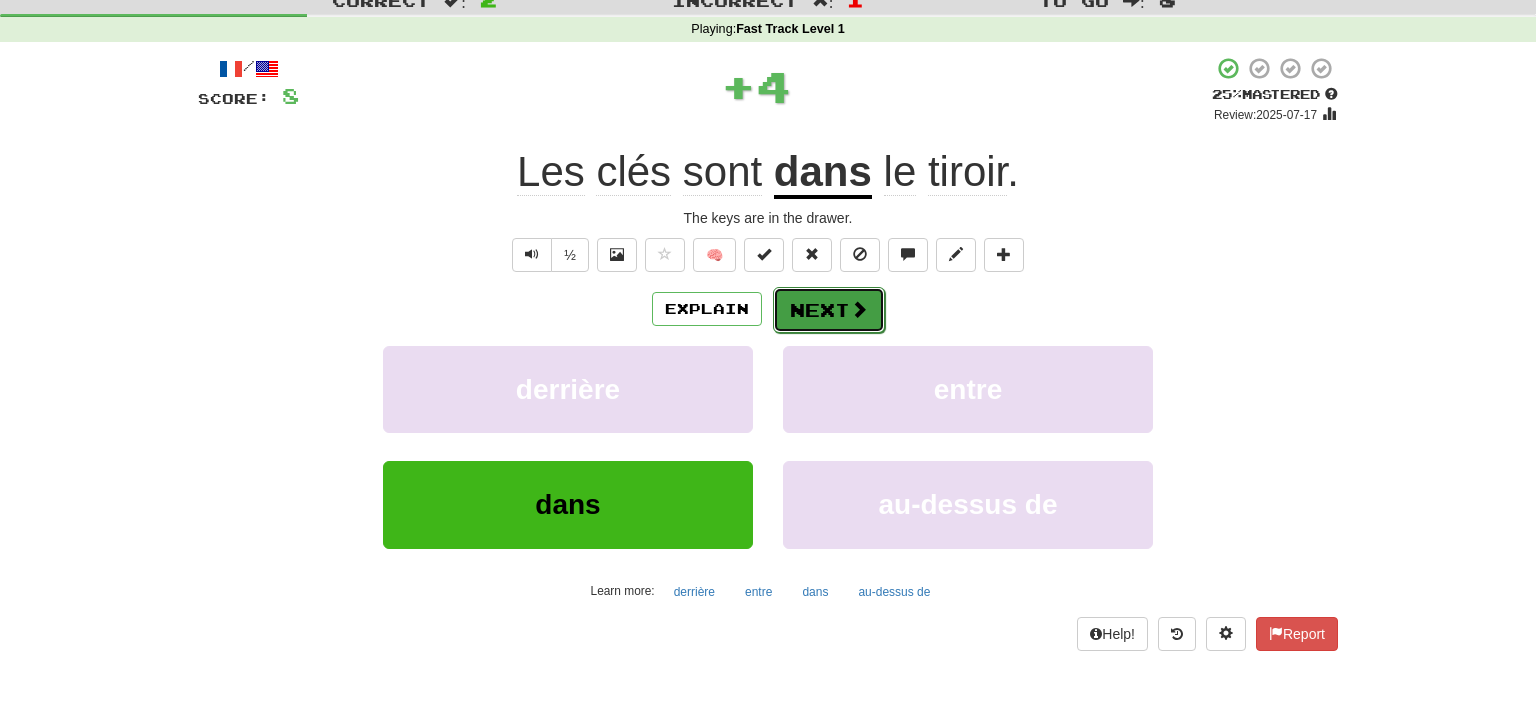 click on "Next" at bounding box center (829, 310) 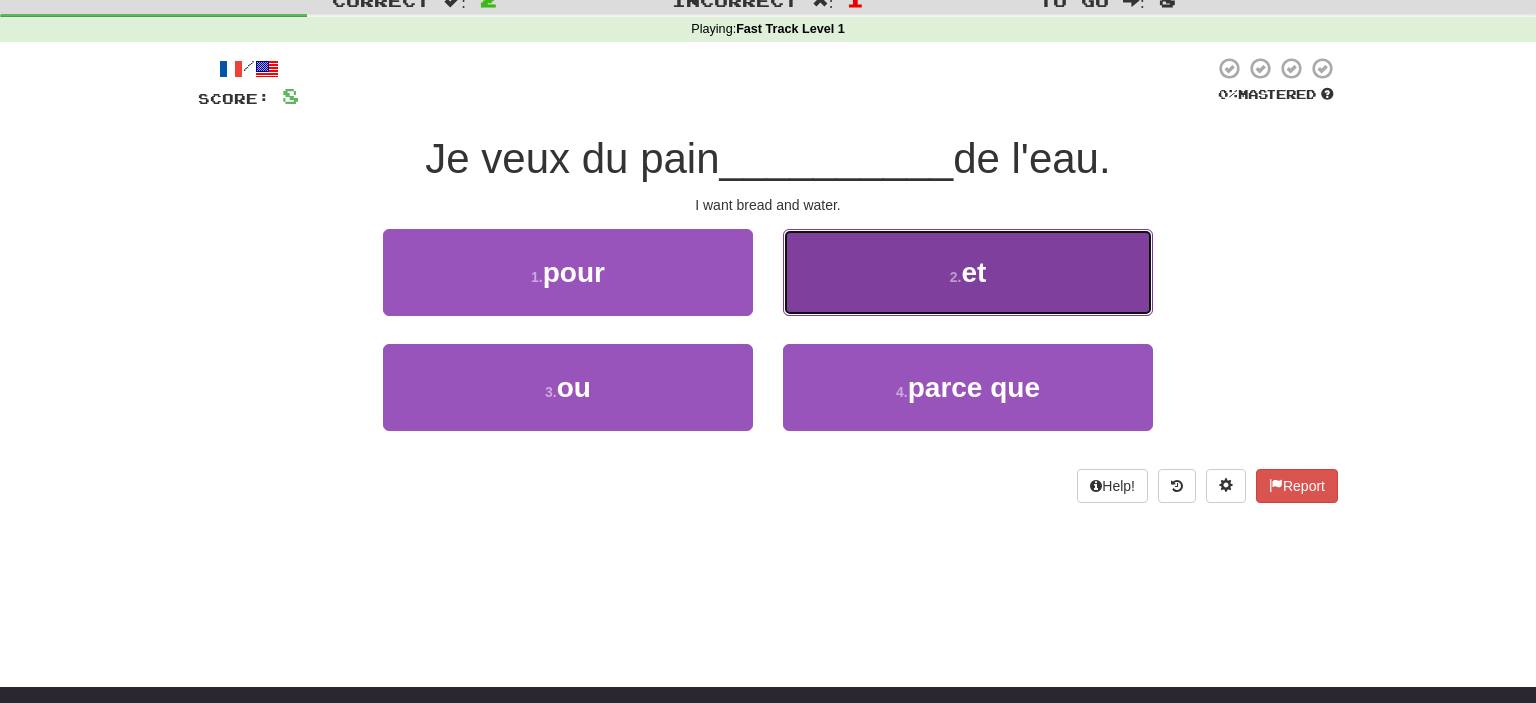 click on "2 .  et" at bounding box center [968, 272] 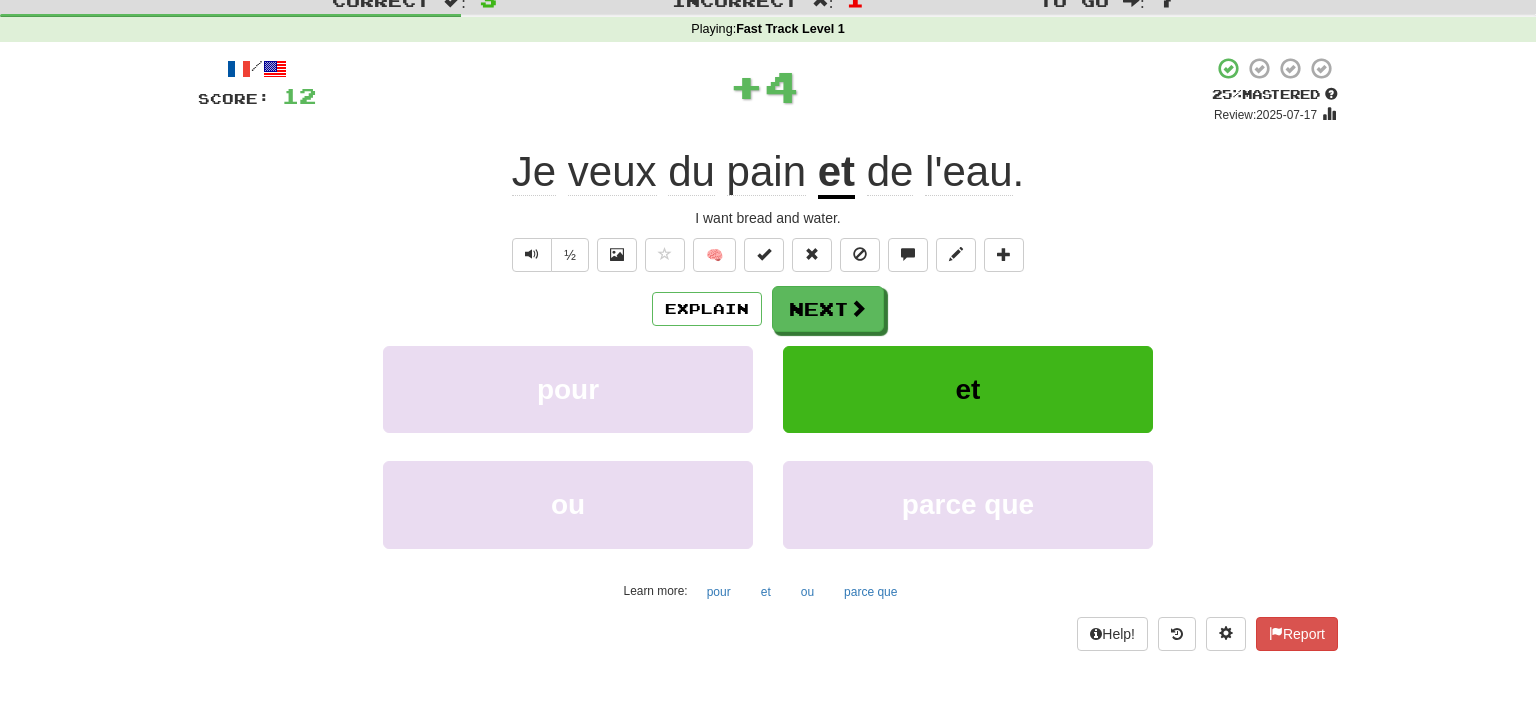 click on "/  Score:   12 + 4 25 %  Mastered Review:  2025-07-17 Je   veux   du   pain   et   de   l'eau . I want bread and water. ½ 🧠 Explain Next pour et ou parce que Learn more: pour et ou parce que  Help!  Report" at bounding box center [768, 353] 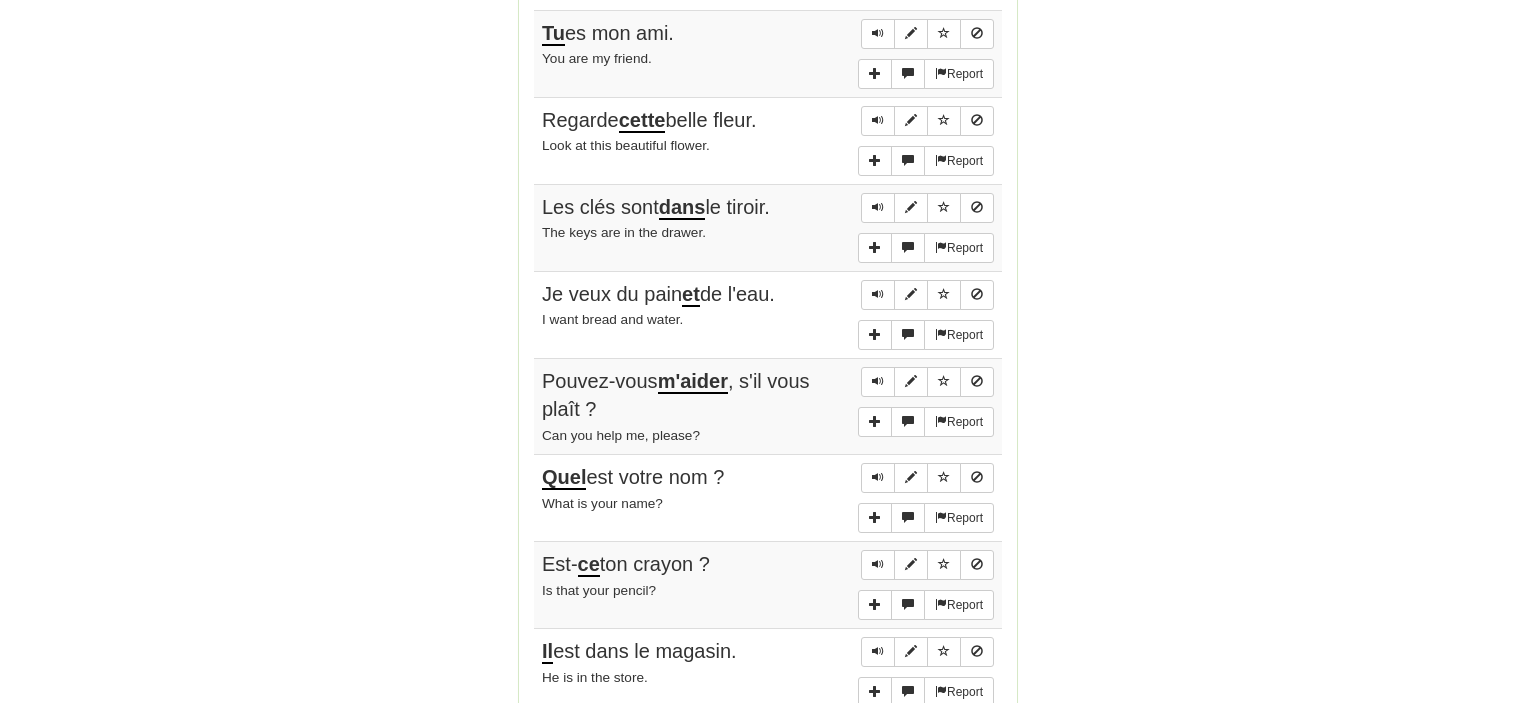 scroll, scrollTop: 0, scrollLeft: 0, axis: both 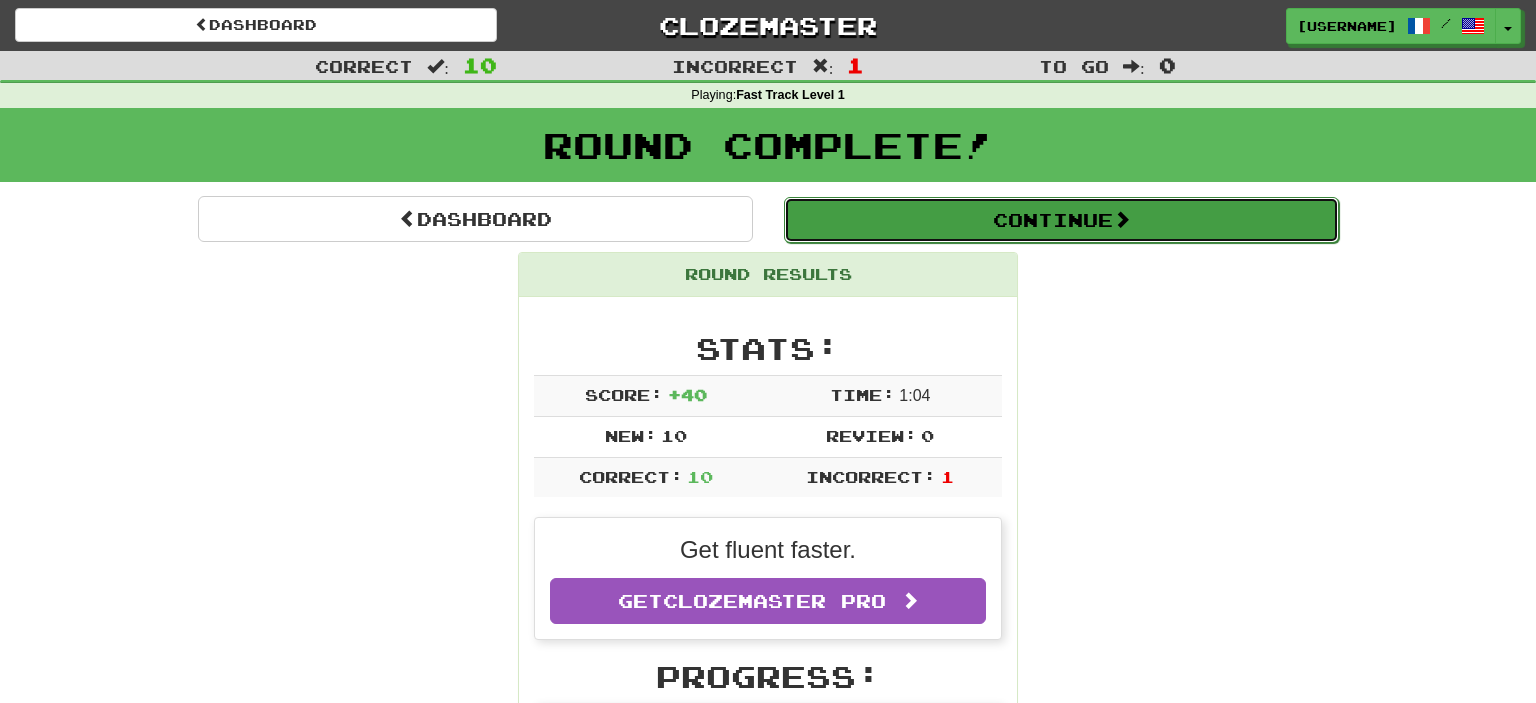 click on "Continue" at bounding box center (1061, 220) 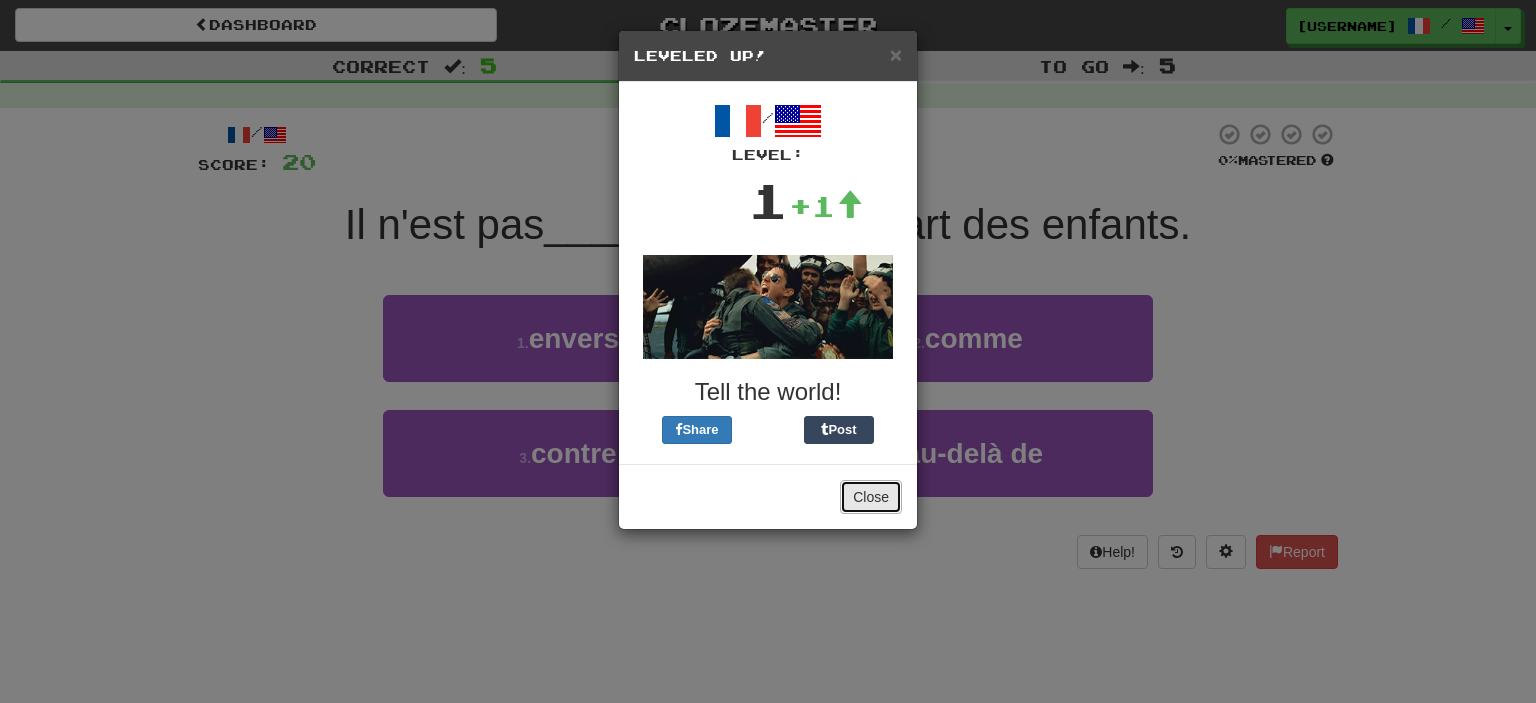 click on "Close" at bounding box center [871, 497] 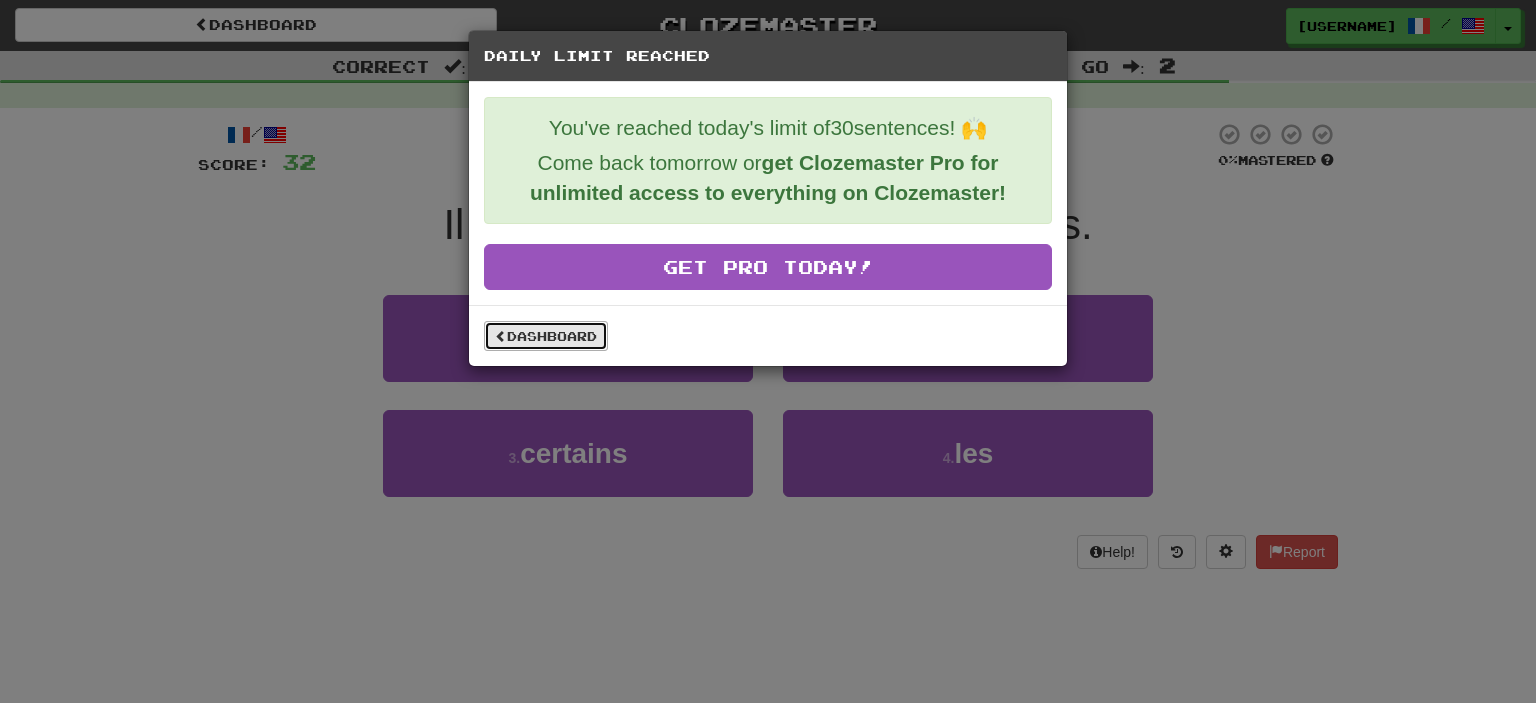 click on "Dashboard" at bounding box center [546, 336] 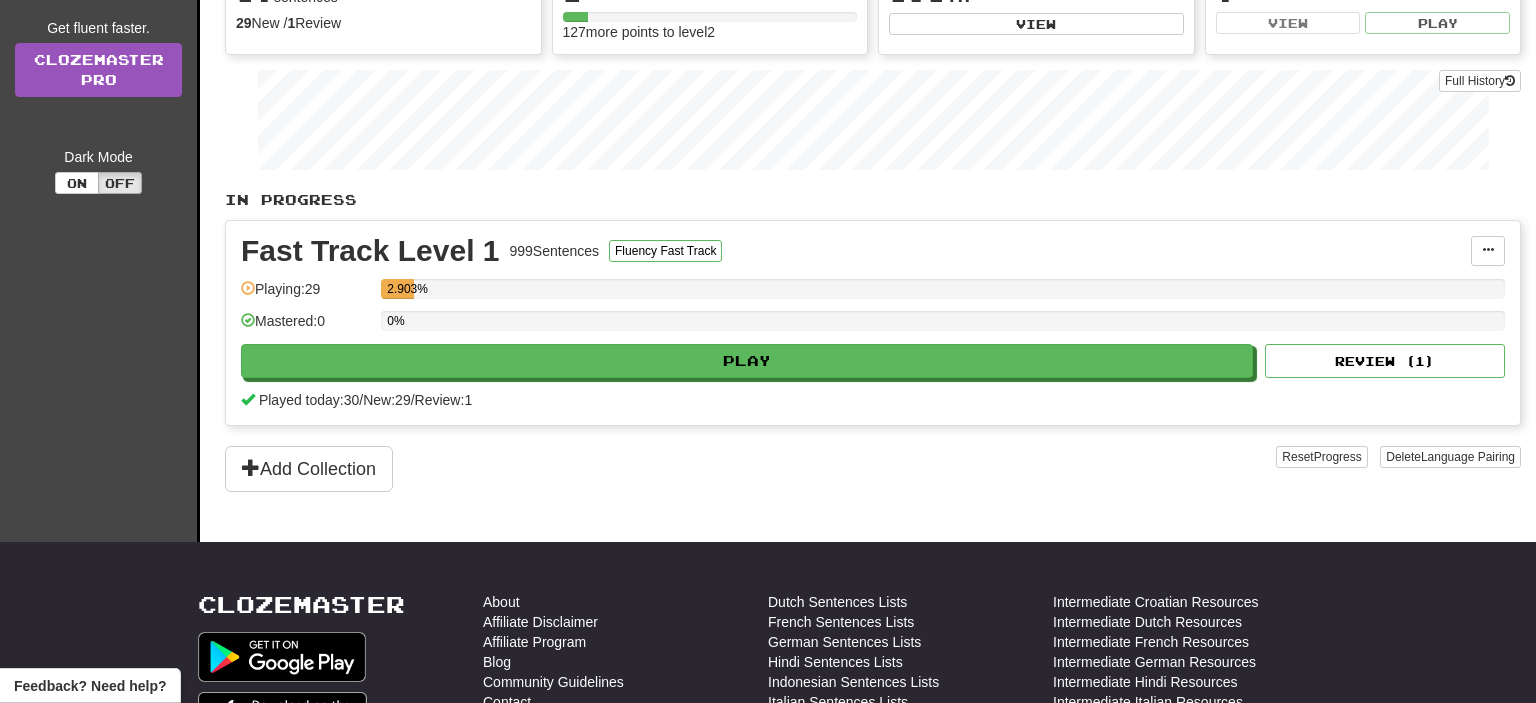 scroll, scrollTop: 276, scrollLeft: 0, axis: vertical 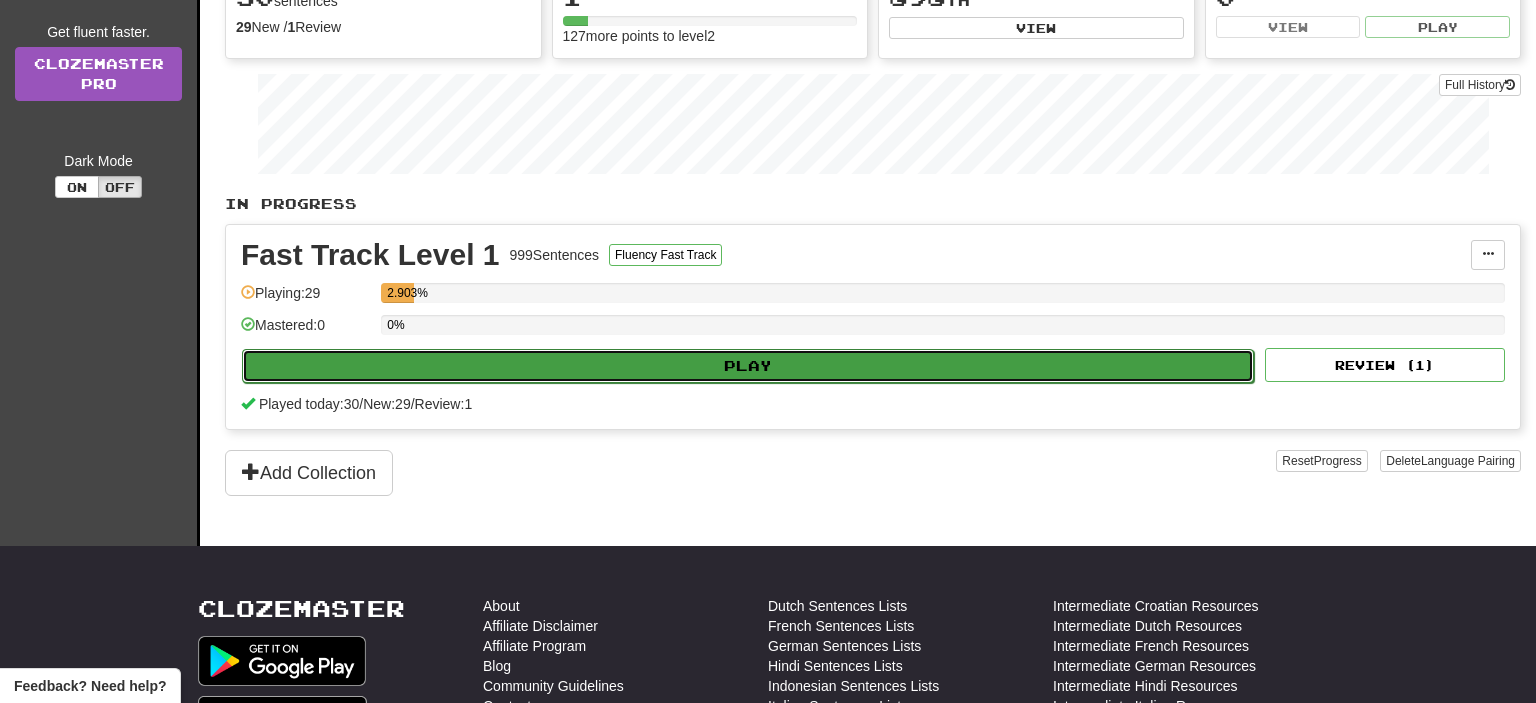 click on "Play" at bounding box center (748, 366) 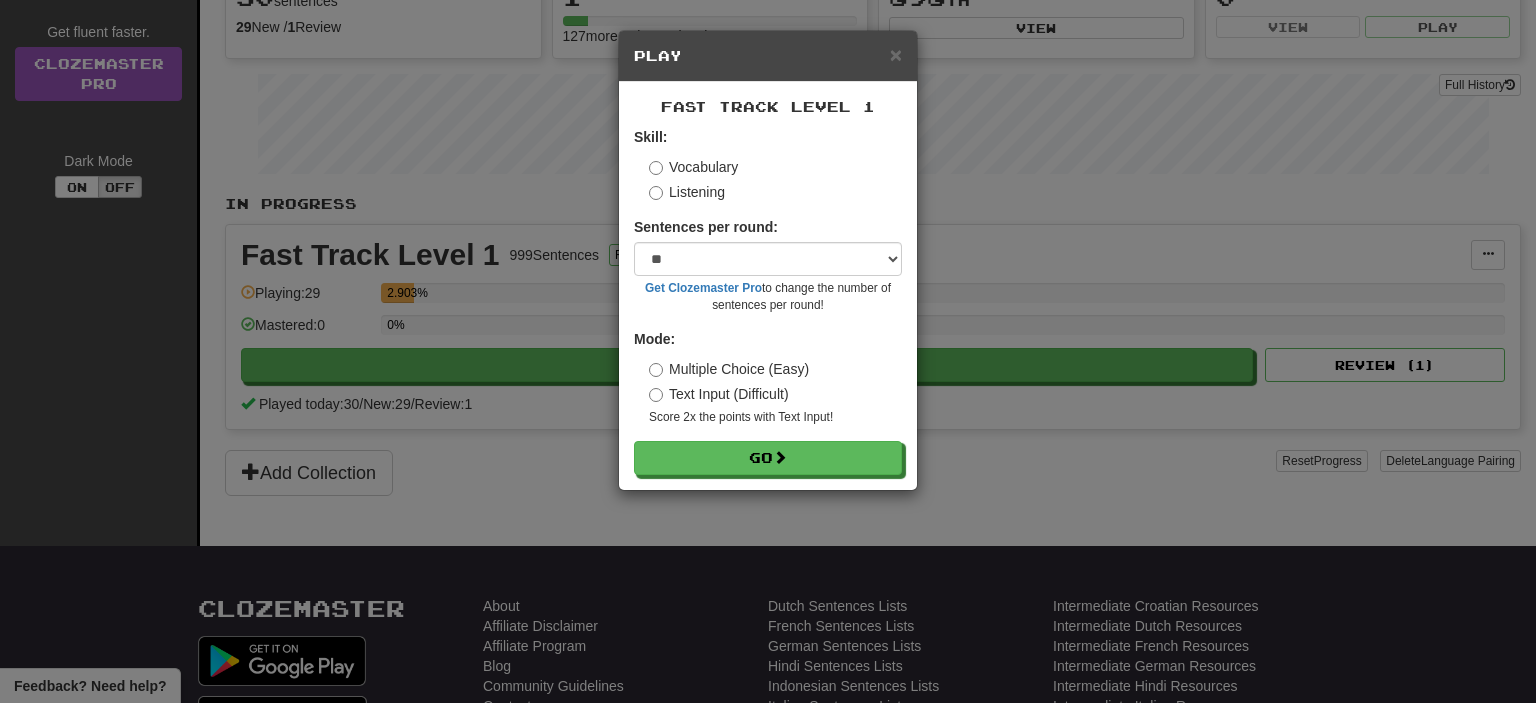 click on "Text Input (Difficult)" at bounding box center (719, 394) 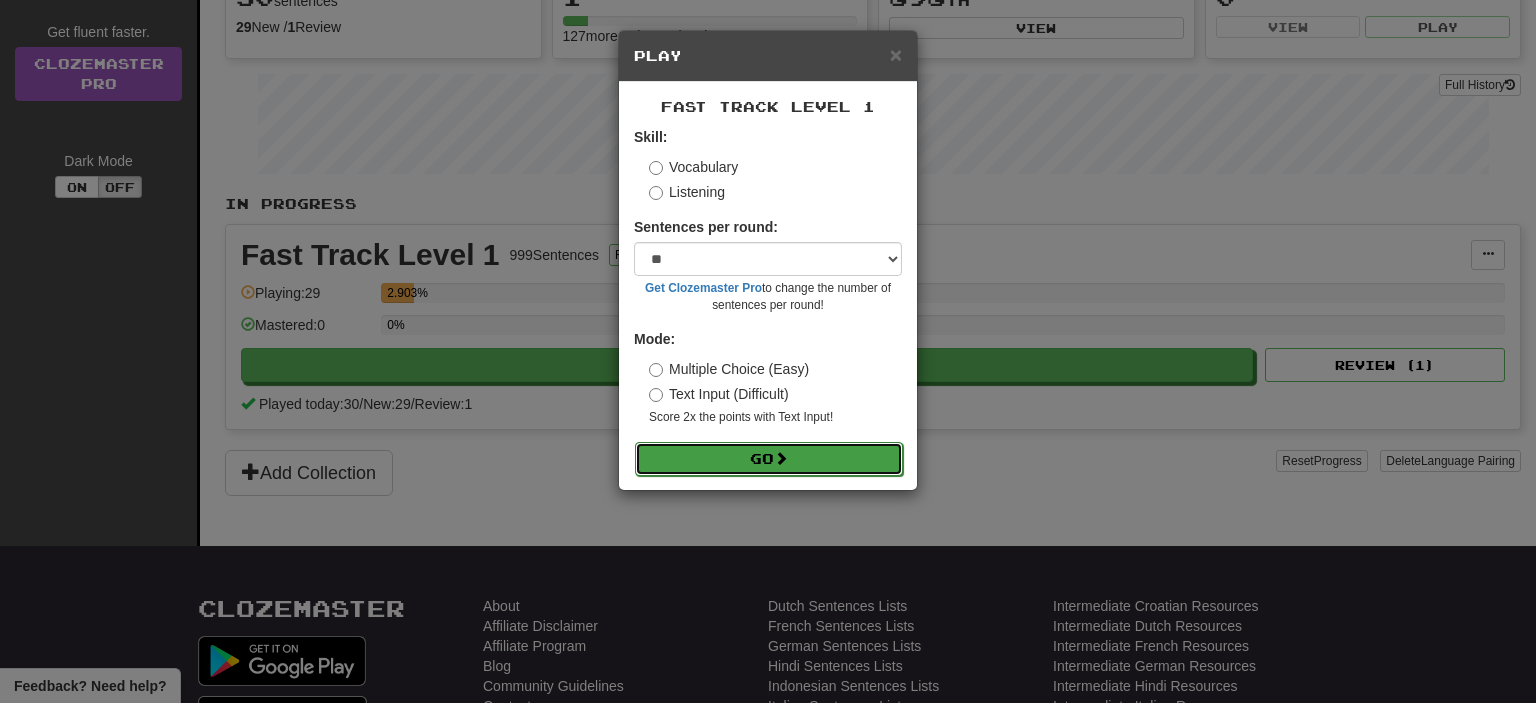 click on "Go" at bounding box center [769, 459] 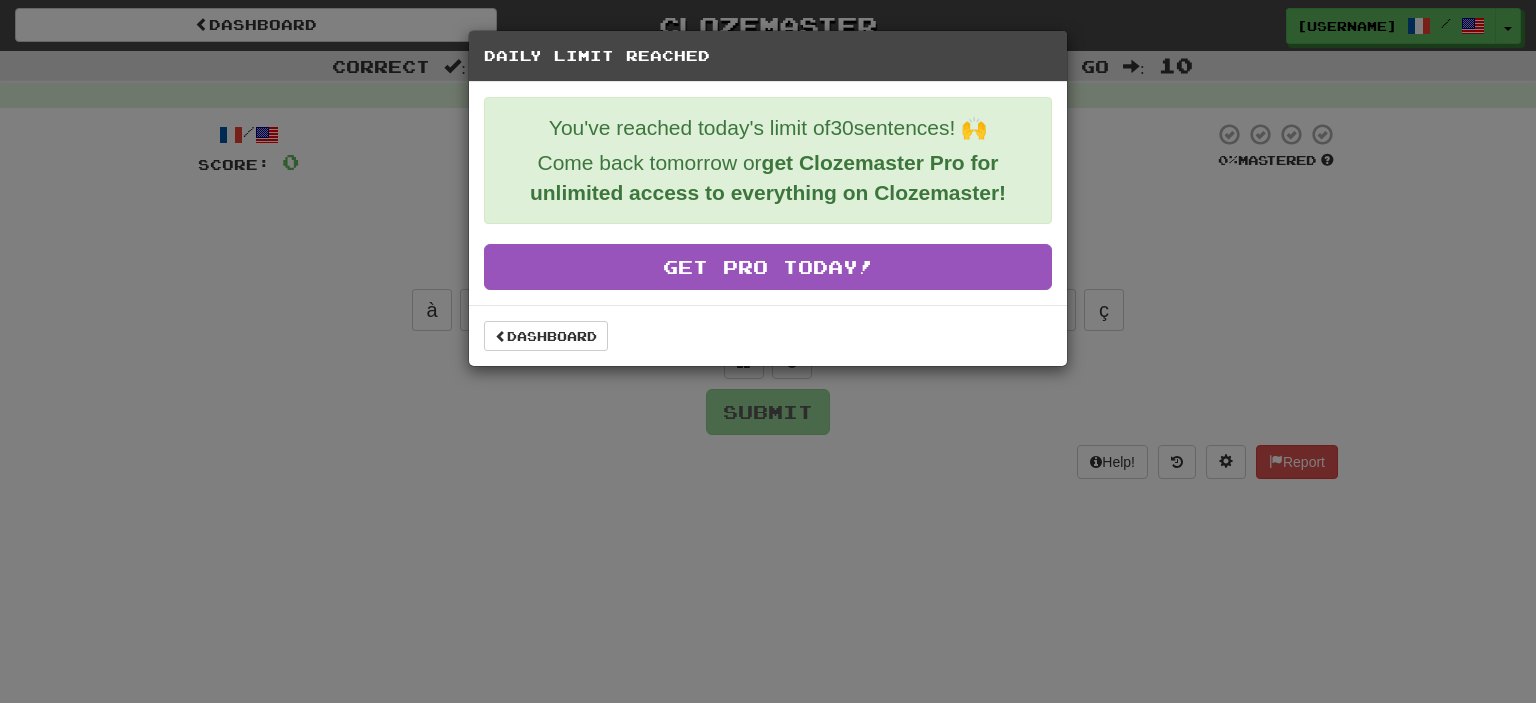 scroll, scrollTop: 0, scrollLeft: 0, axis: both 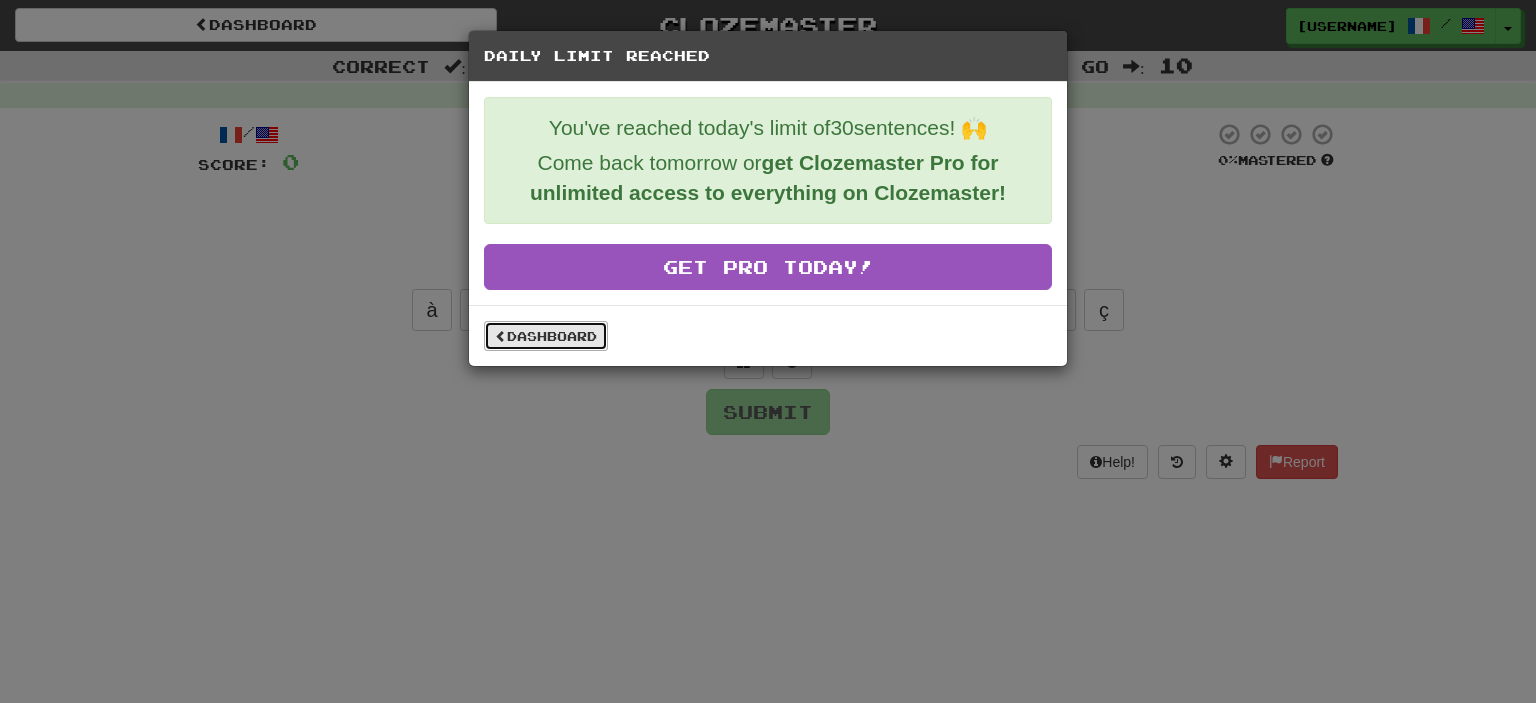 click on "Dashboard" at bounding box center [546, 336] 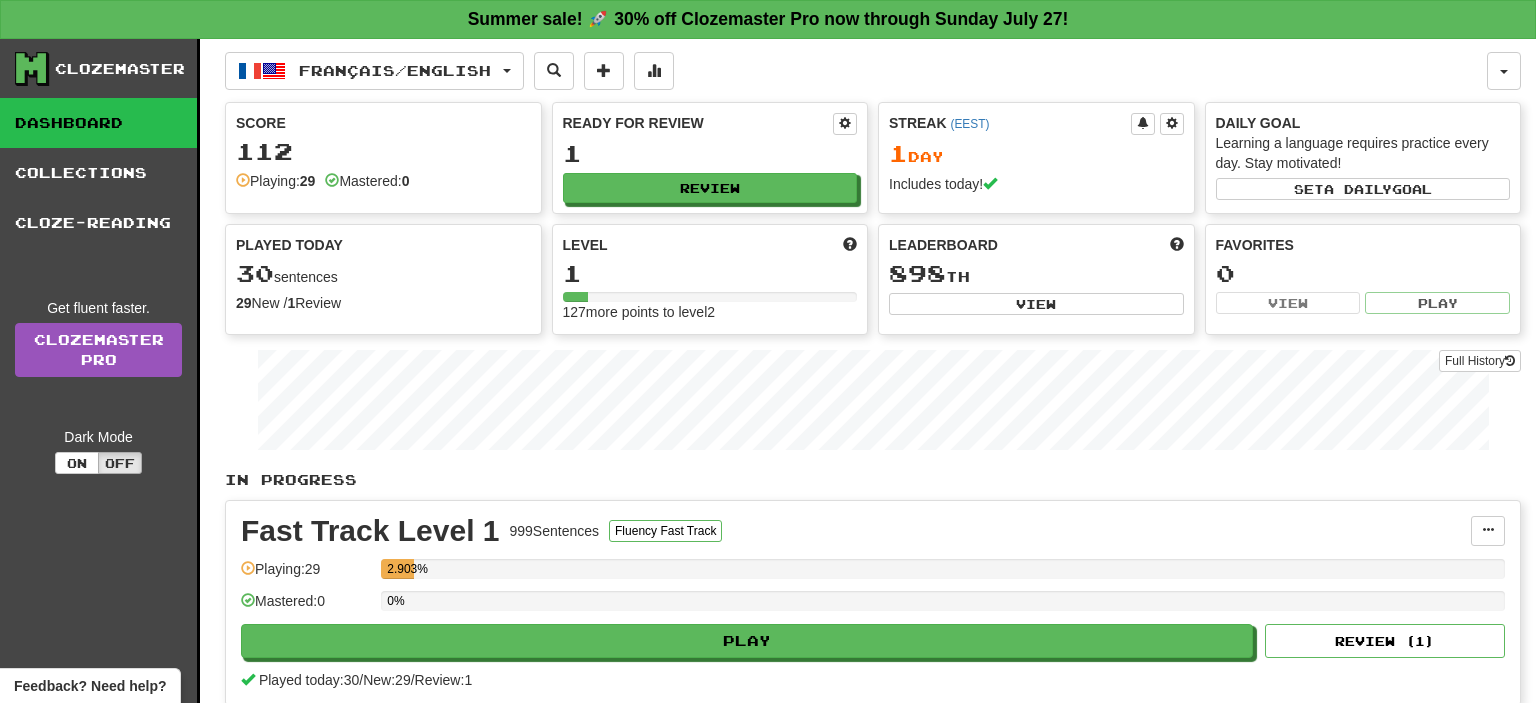 scroll, scrollTop: 0, scrollLeft: 0, axis: both 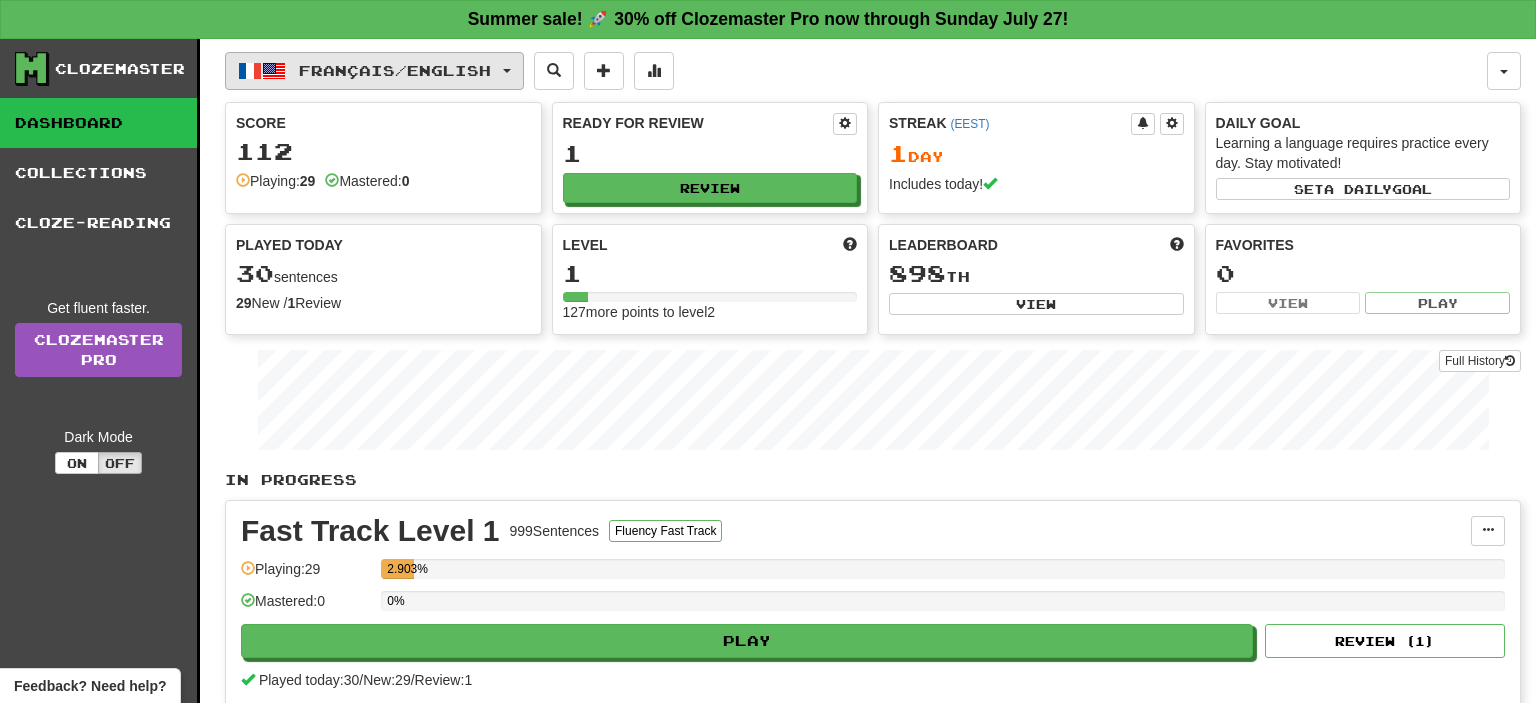 click on "Français  /  English" at bounding box center (395, 70) 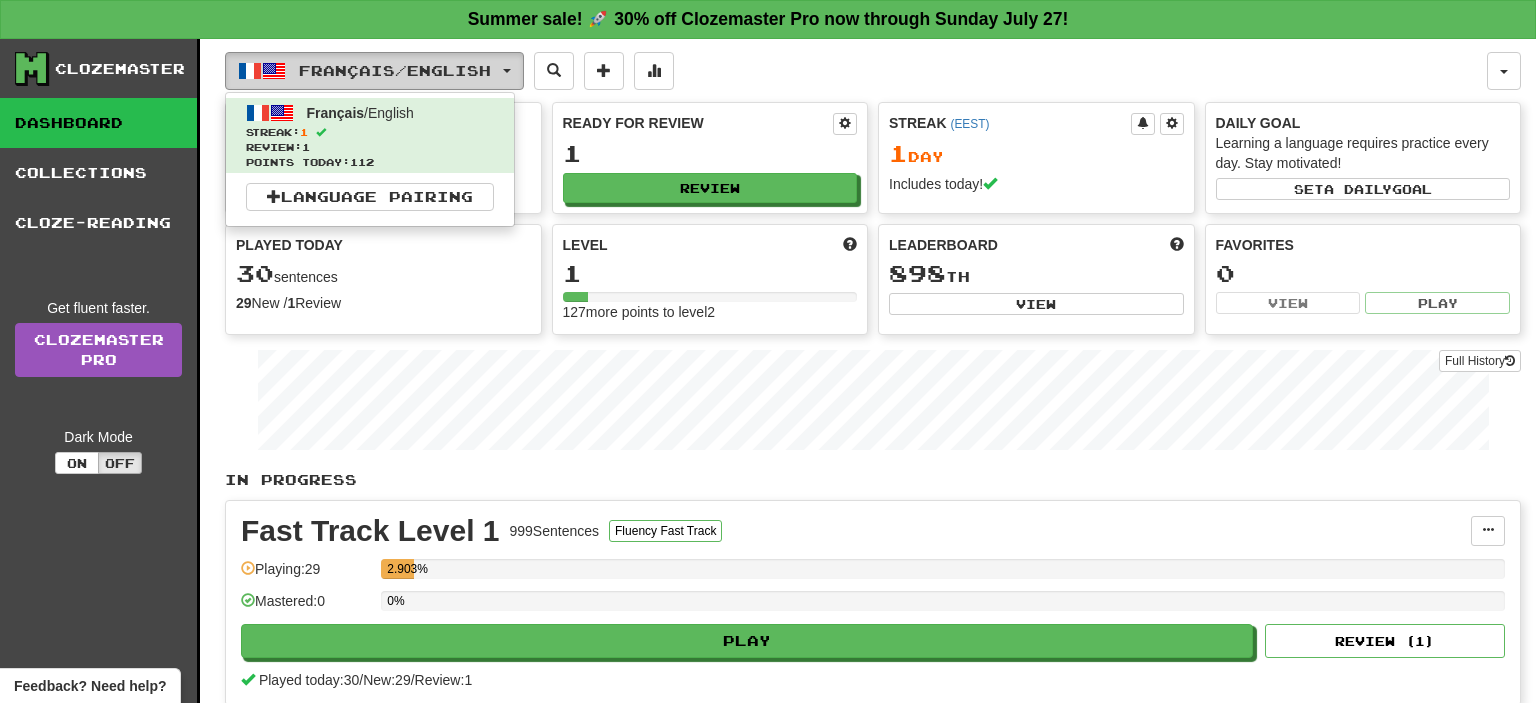 click on "Français  /  English" at bounding box center (395, 70) 